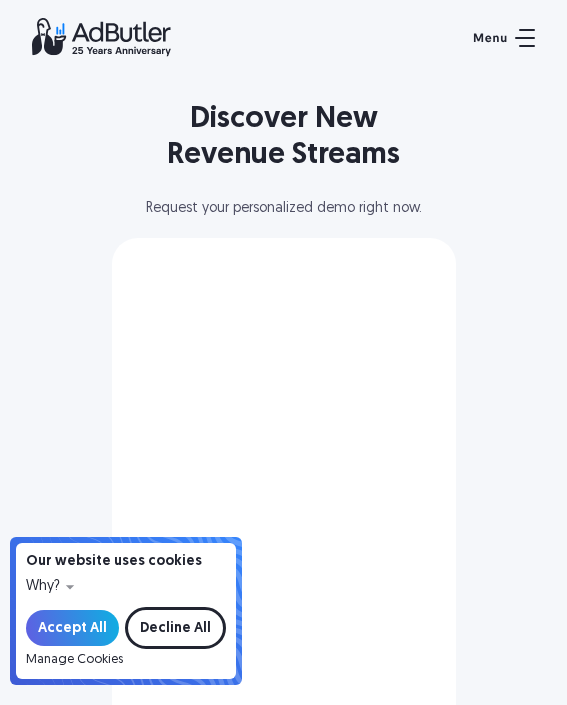 scroll, scrollTop: 0, scrollLeft: 0, axis: both 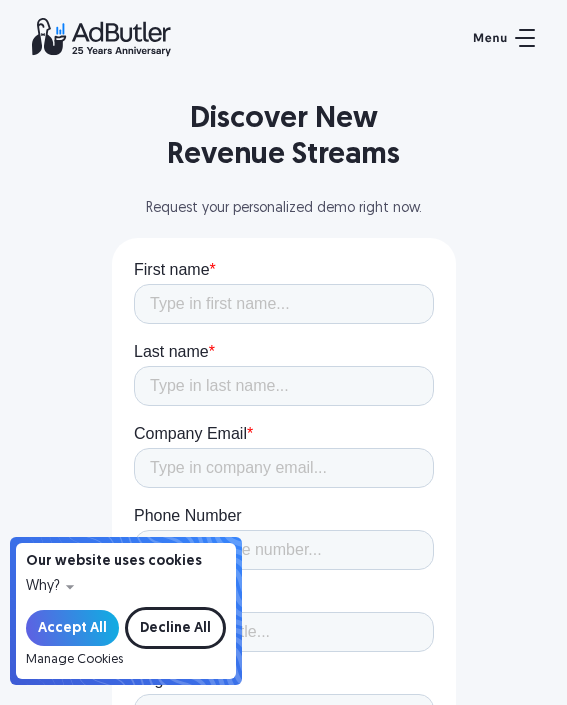 click on "First Name Last Name Company Email Company Your Job Title Location Type of Business
Select type...
Publisher
Advertiser
Brand
Agency
Network
SSP
DSP
Exchange
Partner
Affiliate
Technology Provider
Unsure
Monthly Impressions
Select impressions...
Less than 1 million
1 - 10 million
10 - 100 million
100 million - 1 billion
1 billion - 10 billion+
Not sure
Video Ad Server" at bounding box center (284, 782) 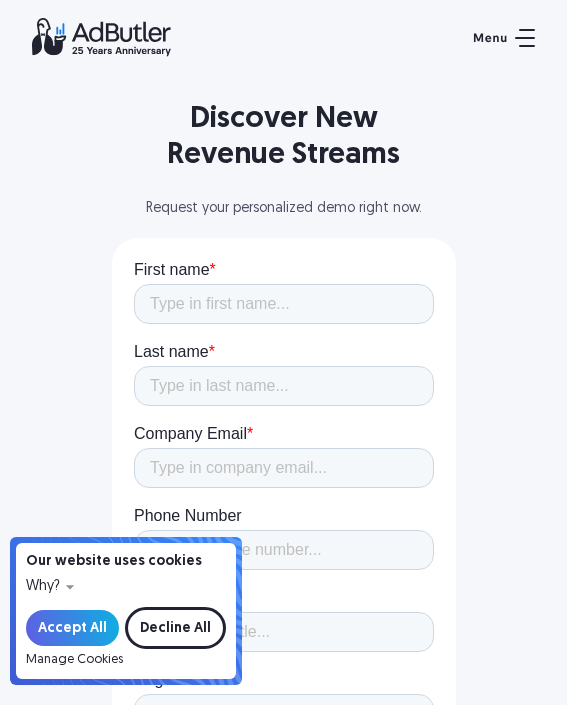 click on "First name * Last name * Company Email * Phone Number Job title * Region * Please Select [GEOGRAPHIC_DATA] [GEOGRAPHIC_DATA] [GEOGRAPHIC_DATA] [GEOGRAPHIC_DATA] [GEOGRAPHIC_DATA] [GEOGRAPHIC_DATA] Country/Region * Type of Business * Select type of business... Publisher Advertiser Brand Agency Network SSP DSP Exchange Partner Affiliate Technology Provider Unsure Monthly Impressions * Select monthly impressions... Less than 1 million 1 - 10 million 10 - 100 million 100 million - 1 billion 1 billion - 10 billion+ Not sure Which solution are you most interested in? * Select solution... Display Ad Server Supply-Side Programmatic Video Ad Server Mobile Ad Server API Ad Server Self- Serve Marketplace Native Ad Server Email Ad Server Digital Out-of-home Ad Server Custom Development Retail Media Audience Managment Not Sure Would you like us to cover any specific features? Most Recent Form Submission Type utm_campaign utm_medium utm_source Submit" at bounding box center [283, 782] 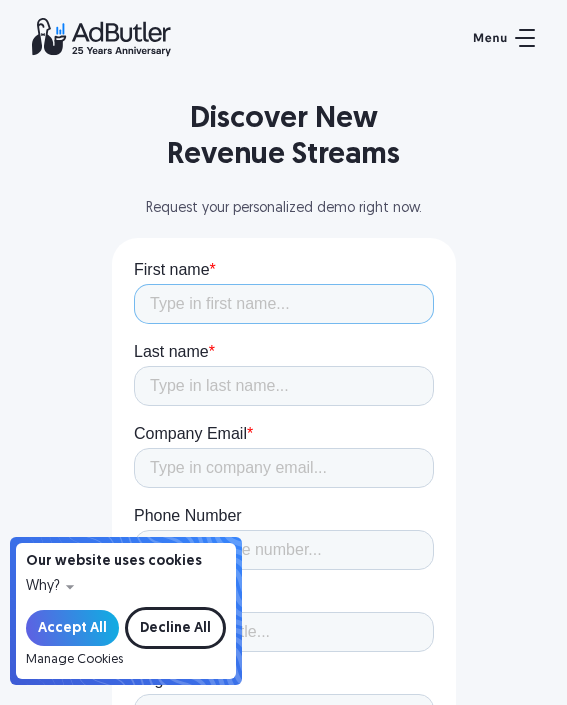 click on "First name *" at bounding box center [283, 304] 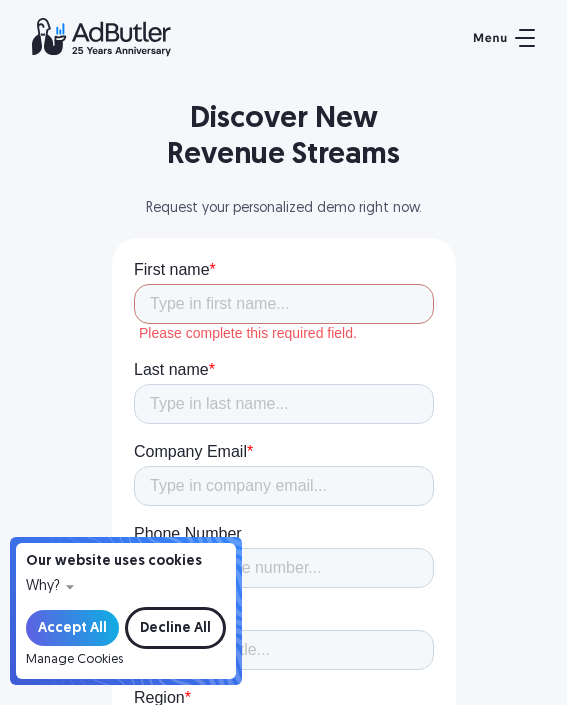 click on "First name * Please complete this required field. Last name * Company Email * Phone Number Job title * Region * Please Select [GEOGRAPHIC_DATA] [GEOGRAPHIC_DATA] [GEOGRAPHIC_DATA] [GEOGRAPHIC_DATA] [GEOGRAPHIC_DATA] [GEOGRAPHIC_DATA] Country/Region * Type of Business * Select type of business... Publisher Advertiser Brand Agency Network SSP DSP Exchange Partner Affiliate Technology Provider Unsure Monthly Impressions * Select monthly impressions... Less than 1 million 1 - 10 million 10 - 100 million 100 million - 1 billion 1 billion - 10 billion+ Not sure Which solution are you most interested in? * Select solution... Display Ad Server Supply-Side Programmatic Video Ad Server Mobile Ad Server API Ad Server Self- Serve Marketplace Native Ad Server Email Ad Server Digital Out-of-home Ad Server Custom Development Retail Media Audience Managment Not Sure Would you like us to cover any specific features? Most Recent Form Submission Type utm_campaign utm_medium utm_source Submit" at bounding box center (283, 791) 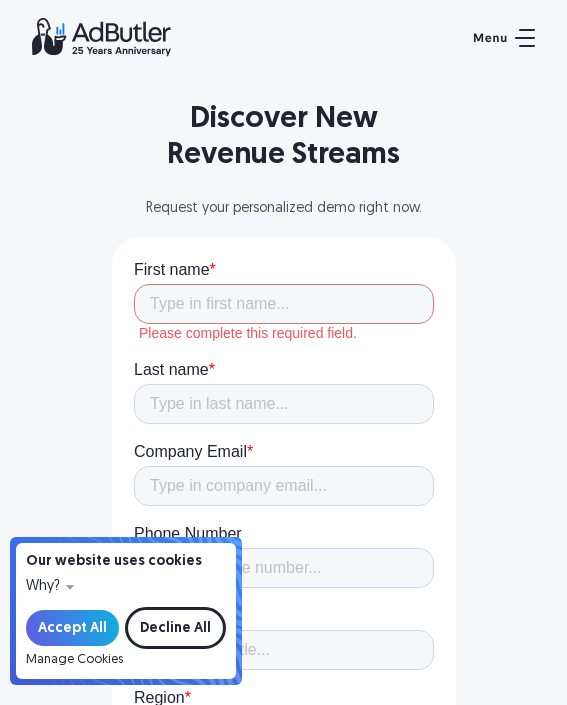 click on "First name *" at bounding box center (283, 270) 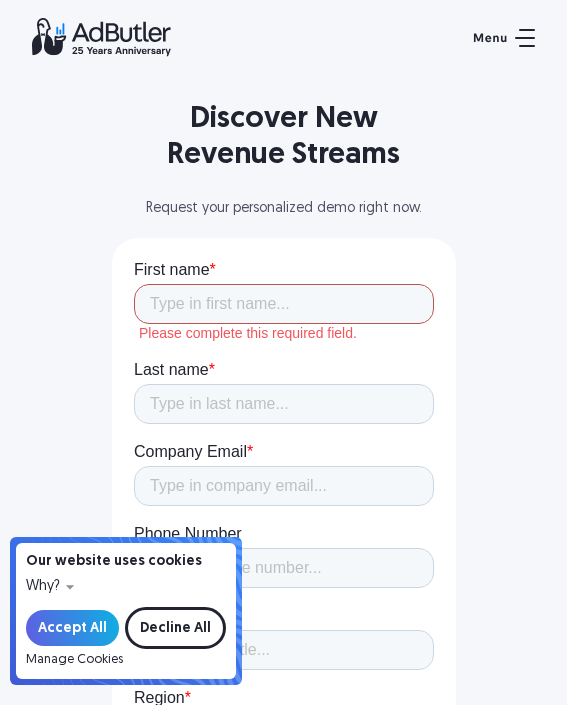 click on "First name *" at bounding box center (283, 304) 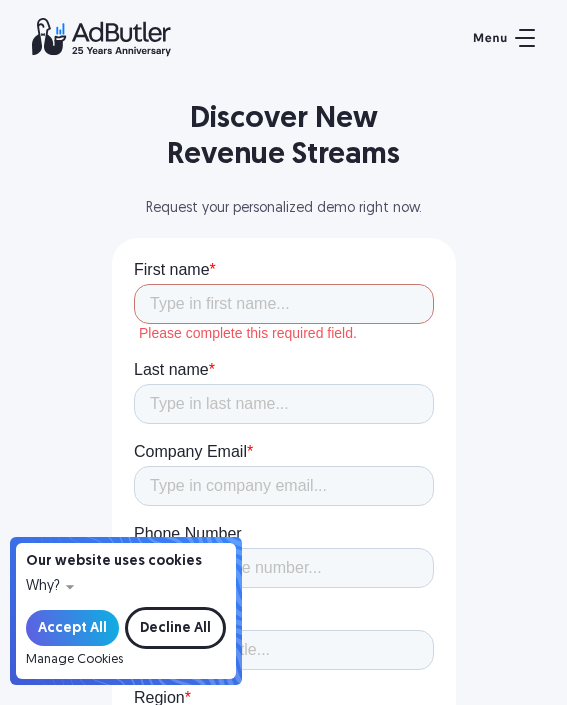 click on "Discover New Revenue Streams" at bounding box center [284, 138] 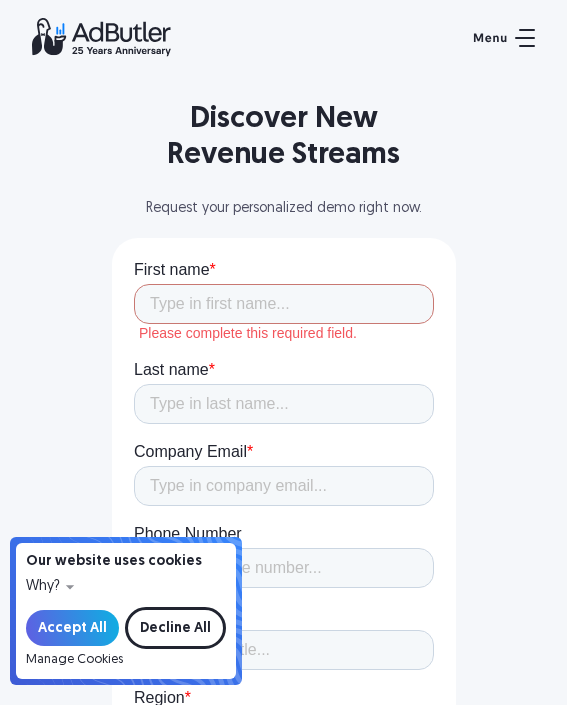 click on "Please complete this required field." at bounding box center (285, 333) 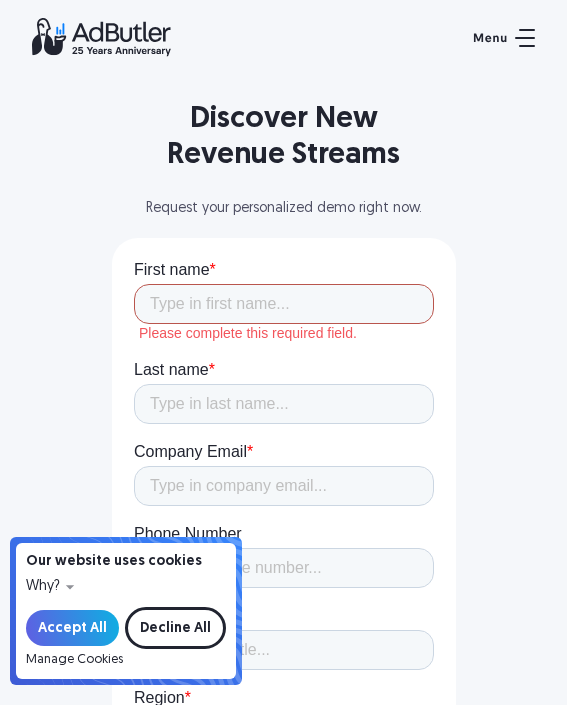 click on "First name *" at bounding box center (283, 304) 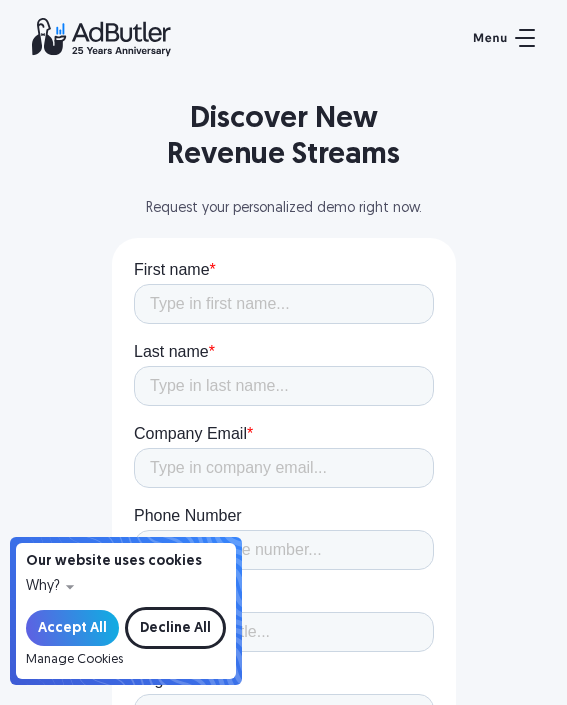click on "First Name Last Name Company Email Company Your Job Title Location Type of Business
Select type...
Publisher
Advertiser
Brand
Agency
Network
SSP
DSP
Exchange
Partner
Affiliate
Technology Provider
Unsure
Monthly Impressions
Select impressions...
Less than 1 million
1 - 10 million
10 - 100 million
100 million - 1 billion
1 billion - 10 billion+
Not sure
Video Ad Server" at bounding box center [284, 791] 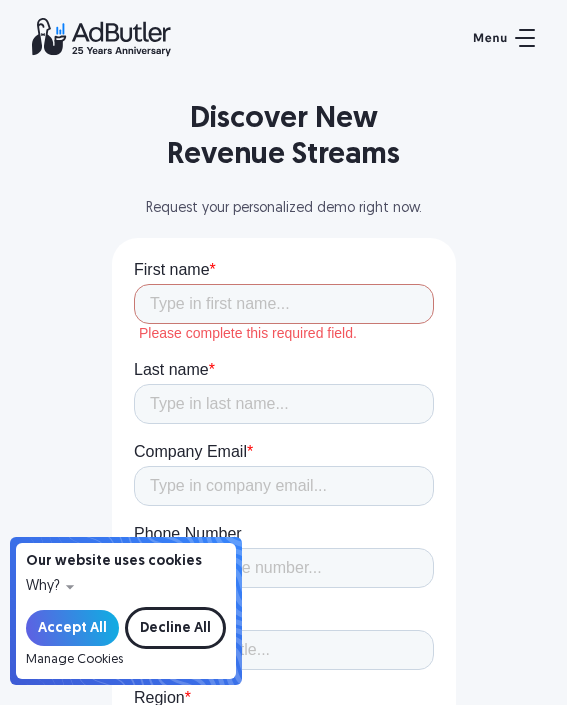 click on "Request your personalized demo right now." at bounding box center [284, 209] 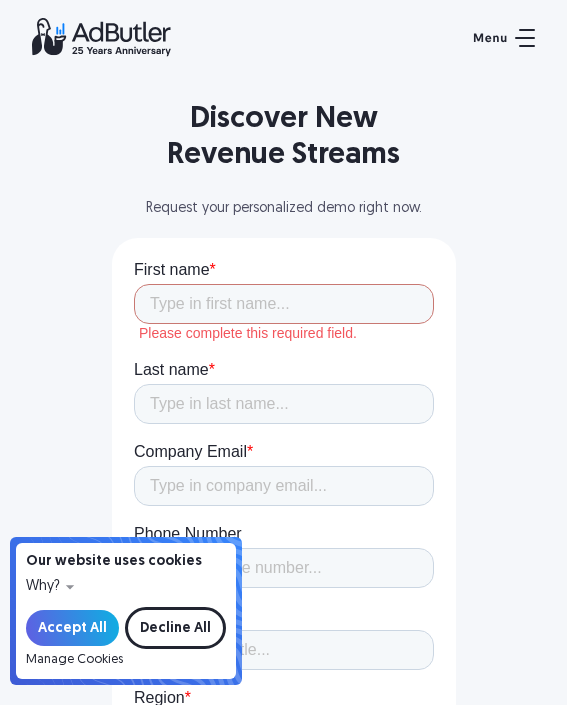 click on "Please complete this required field." at bounding box center (285, 333) 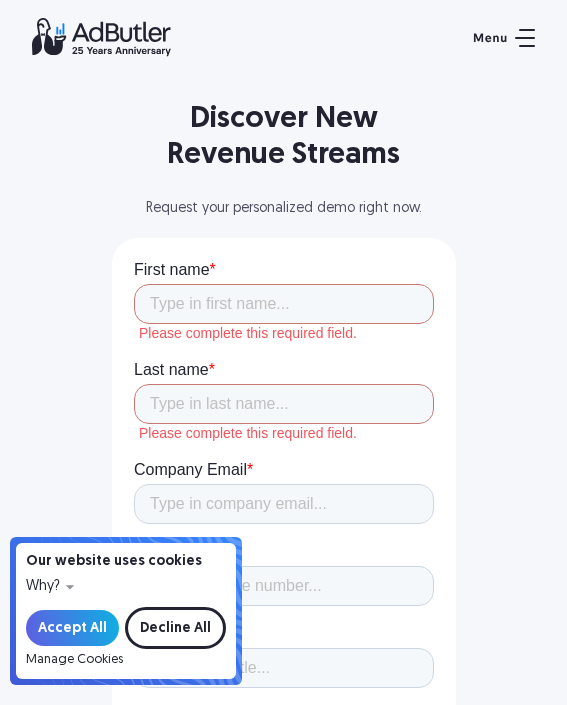 click on "Discover New Revenue Streams" at bounding box center [284, 138] 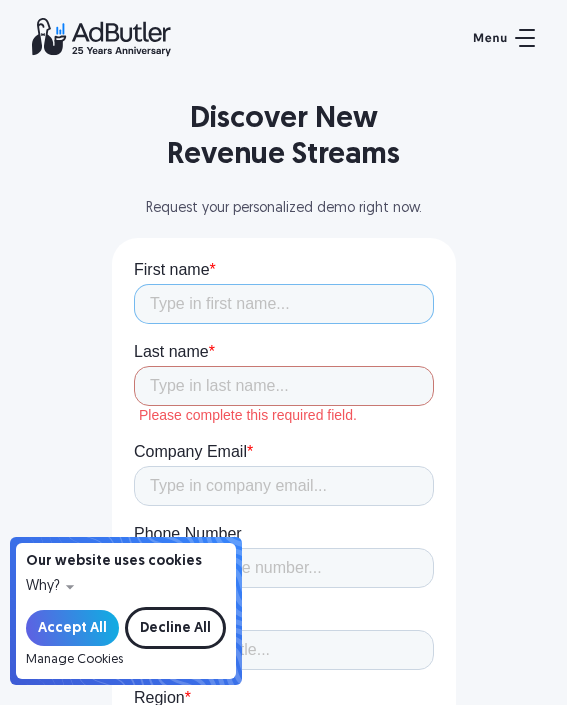 click on "First name *" at bounding box center (283, 304) 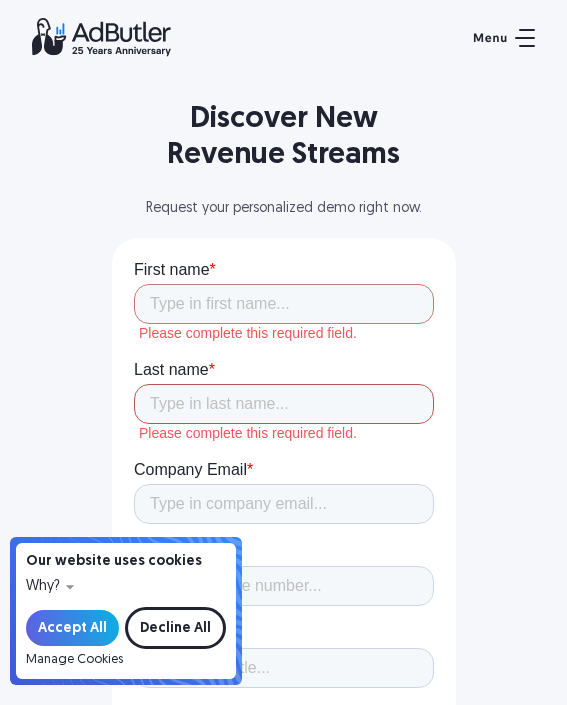 click on "Last name * Please complete this required field." at bounding box center (283, 401) 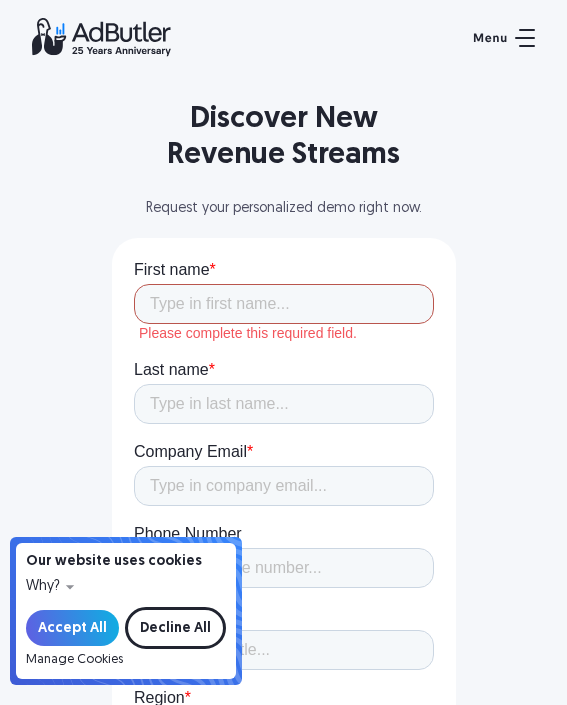click on "First name *" at bounding box center (283, 304) 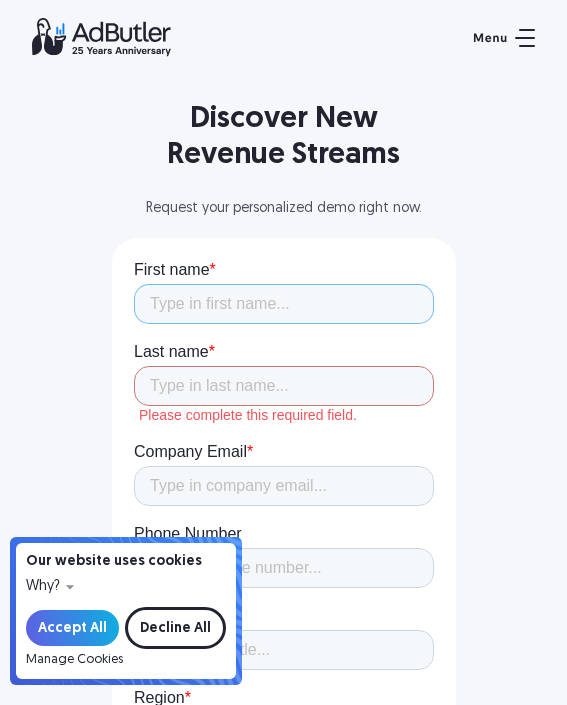 click on "First name *" at bounding box center (283, 304) 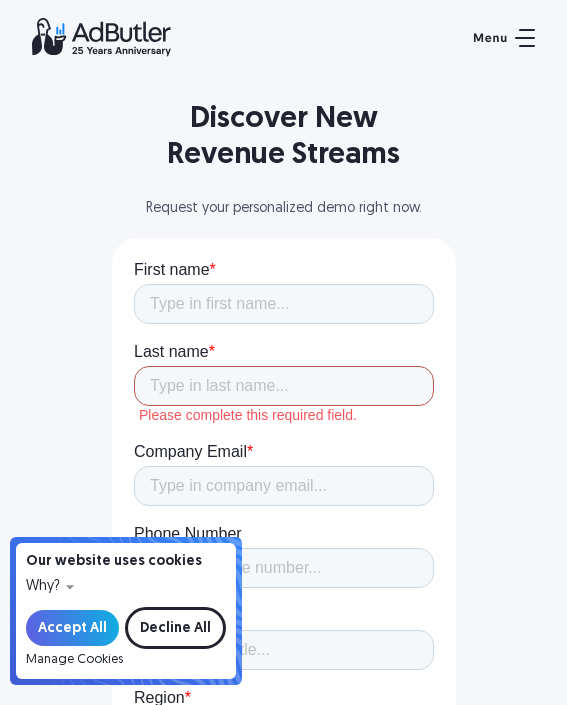 click on "Last name *" at bounding box center [283, 386] 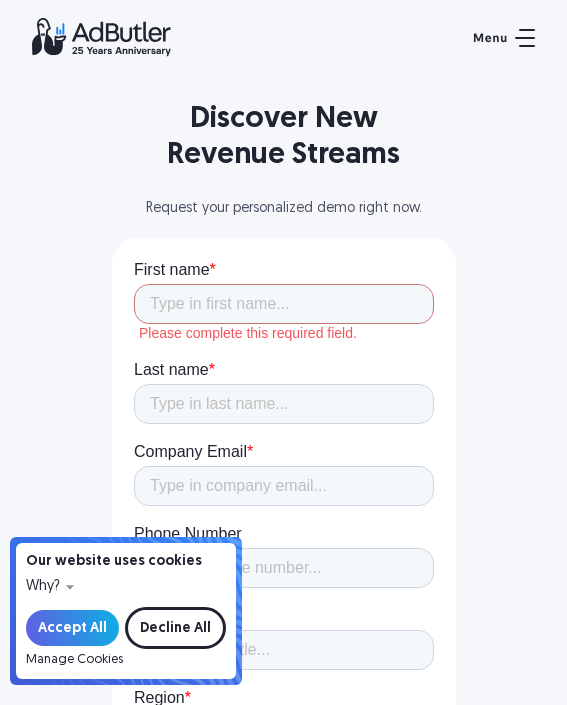 click on "First name * Please complete this required field. Last name * Company Email * Phone Number Job title * Region * Please Select [GEOGRAPHIC_DATA] [GEOGRAPHIC_DATA] [GEOGRAPHIC_DATA] [GEOGRAPHIC_DATA] [GEOGRAPHIC_DATA] [GEOGRAPHIC_DATA] Country/Region * Type of Business * Select type of business... Publisher Advertiser Brand Agency Network SSP DSP Exchange Partner Affiliate Technology Provider Unsure Monthly Impressions * Select monthly impressions... Less than 1 million 1 - 10 million 10 - 100 million 100 million - 1 billion 1 billion - 10 billion+ Not sure Which solution are you most interested in? * Select solution... Display Ad Server Supply-Side Programmatic Video Ad Server Mobile Ad Server API Ad Server Self- Serve Marketplace Native Ad Server Email Ad Server Digital Out-of-home Ad Server Custom Development Retail Media Audience Managment Not Sure Would you like us to cover any specific features? Most Recent Form Submission Type utm_campaign utm_medium utm_source Submit" at bounding box center (283, 791) 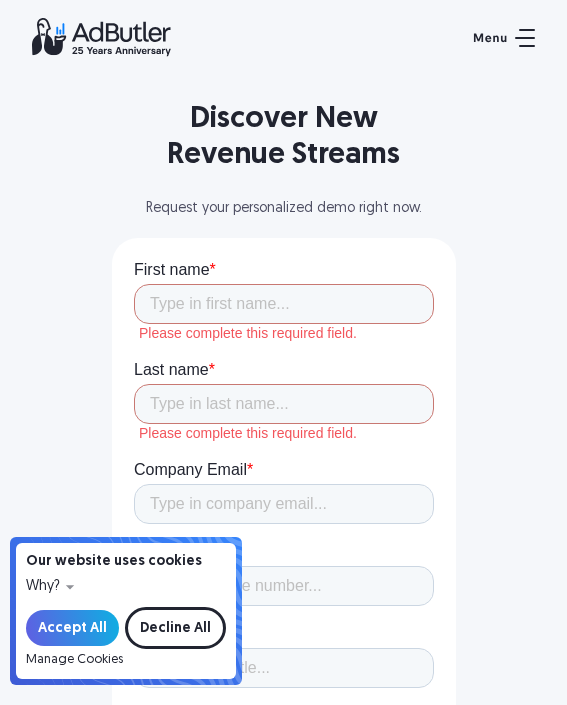 click on "Discover New Revenue Streams
Request your personalized demo right now.
First Name Last Name Company Email Company Your Job Title Location Type of Business
Select type...
Publisher
Advertiser
Brand
Agency
Network
SSP
DSP
Exchange
Partner
Affiliate
Technology Provider
Unsure
Monthly Impressions
Select impressions...
Less than 1 million
1 - 10 million
10 - 100 million
100 million - 1 billion" at bounding box center [284, 722] 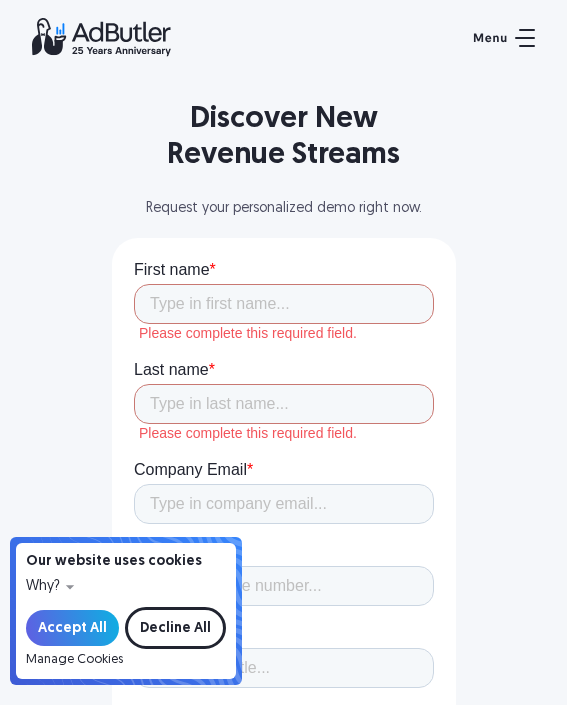 click on "Request your personalized demo right now." at bounding box center [284, 209] 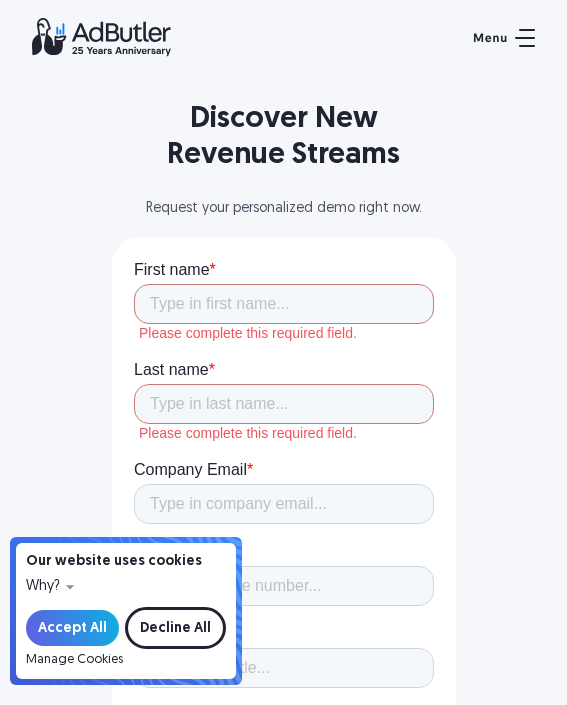 click on "Discover New Revenue Streams
Request your personalized demo right now.
First Name Last Name Company Email Company Your Job Title Location Type of Business
Select type...
Publisher
Advertiser
Brand
Agency
Network
SSP
DSP
Exchange
Partner
Affiliate
Technology Provider
Unsure
Monthly Impressions
Select impressions...
Less than 1 million
1 - 10 million
10 - 100 million
100 million - 1 billion" at bounding box center (284, 722) 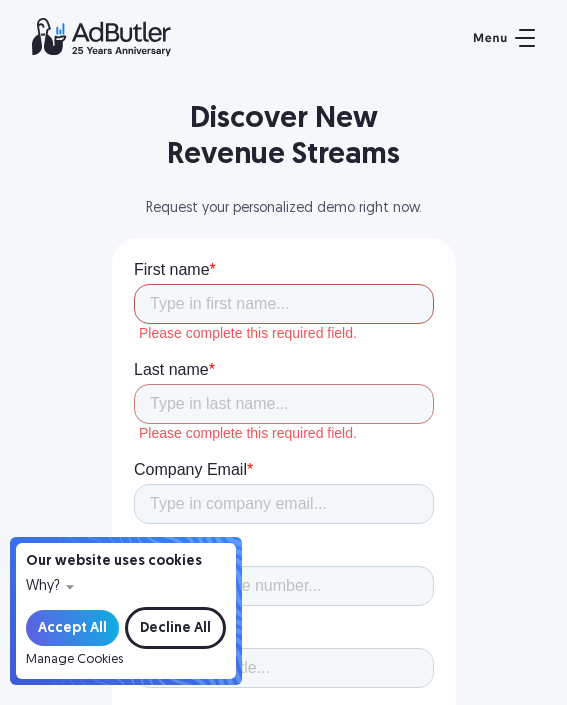 click on "First name *" at bounding box center [283, 304] 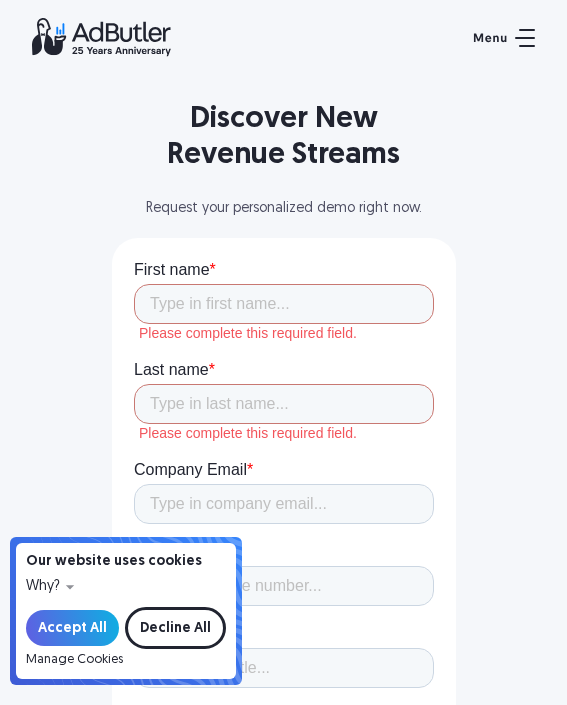 click on "Discover New Revenue Streams" at bounding box center [284, 138] 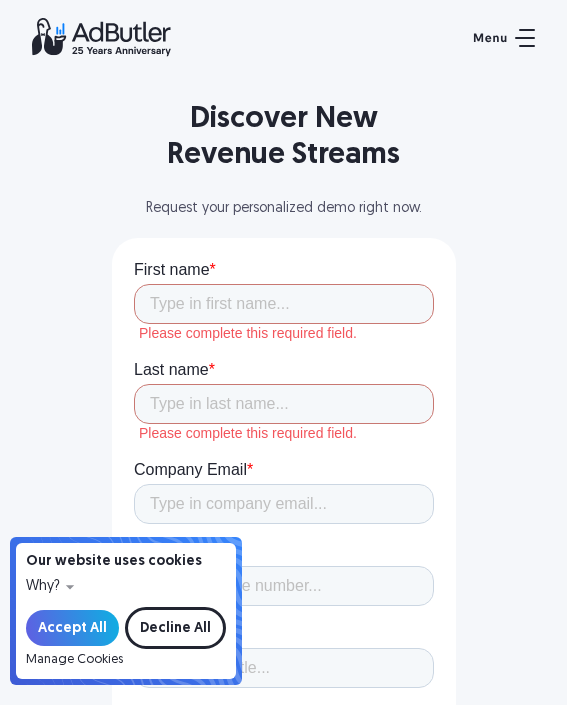click on "Discover New Revenue Streams
Request your personalized demo right now.
First Name Last Name Company Email Company Your Job Title Location Type of Business
Select type...
Publisher
Advertiser
Brand
Agency
Network
SSP
DSP
Exchange
Partner
Affiliate
Technology Provider
Unsure
Monthly Impressions
Select impressions...
Less than 1 million
1 - 10 million
10 - 100 million
100 million - 1 billion" at bounding box center [284, 722] 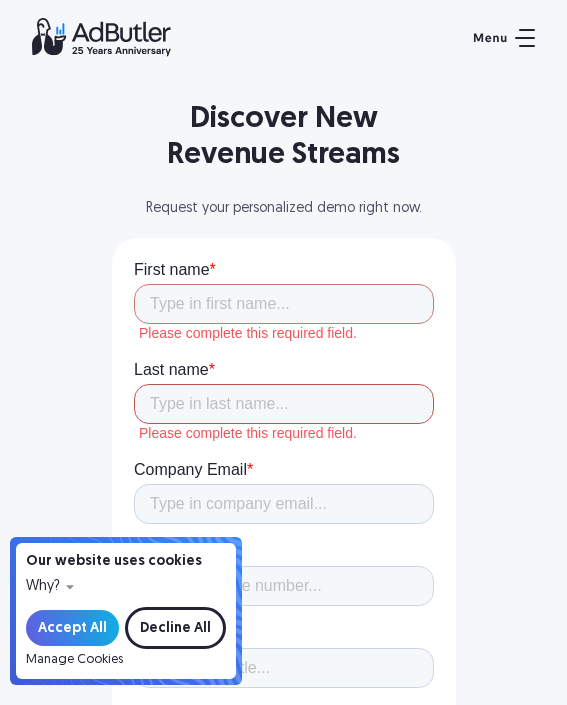 click on "Last name *" at bounding box center (283, 404) 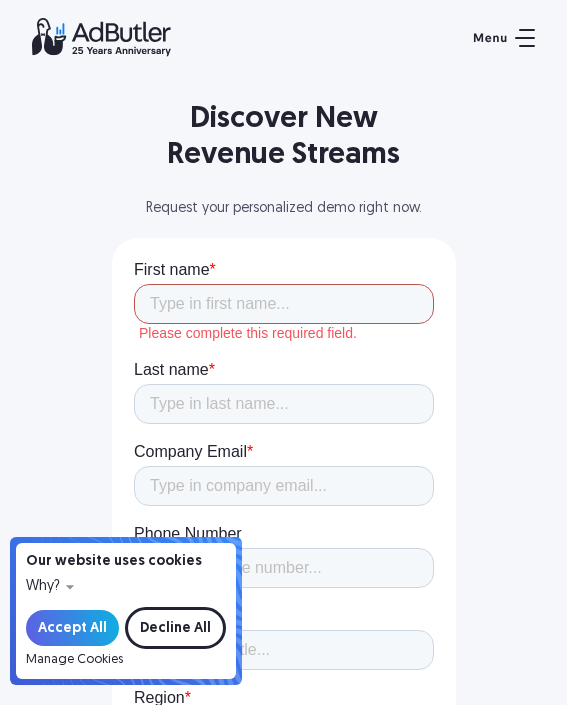 click on "First name *" at bounding box center (283, 304) 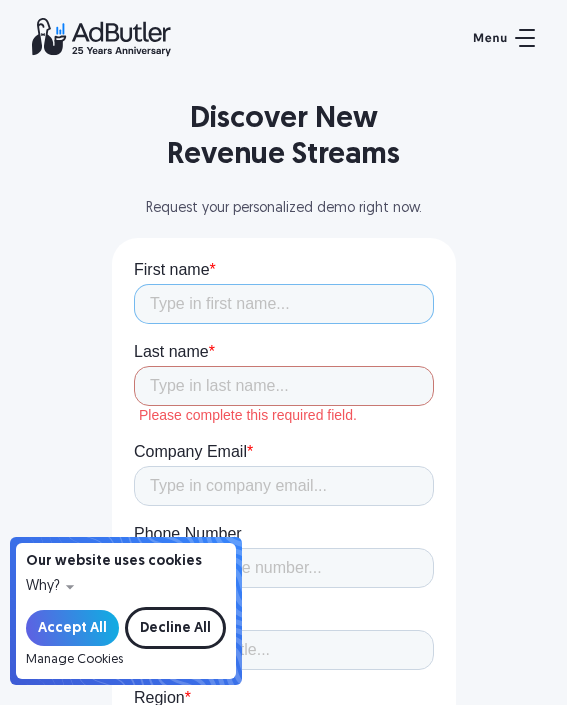 click on "First name *" at bounding box center [283, 304] 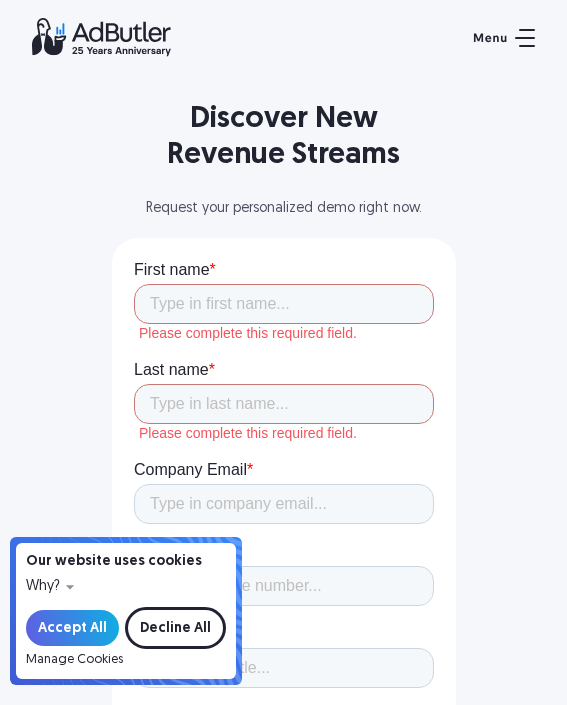 click on "Discover New Revenue Streams
Request your personalized demo right now.
First Name Last Name Company Email Company Your Job Title Location Type of Business
Select type...
Publisher
Advertiser
Brand
Agency
Network
SSP
DSP
Exchange
Partner
Affiliate
Technology Provider
Unsure
Monthly Impressions
Select impressions...
Less than 1 million
1 - 10 million
10 - 100 million
100 million - 1 billion" at bounding box center (284, 713) 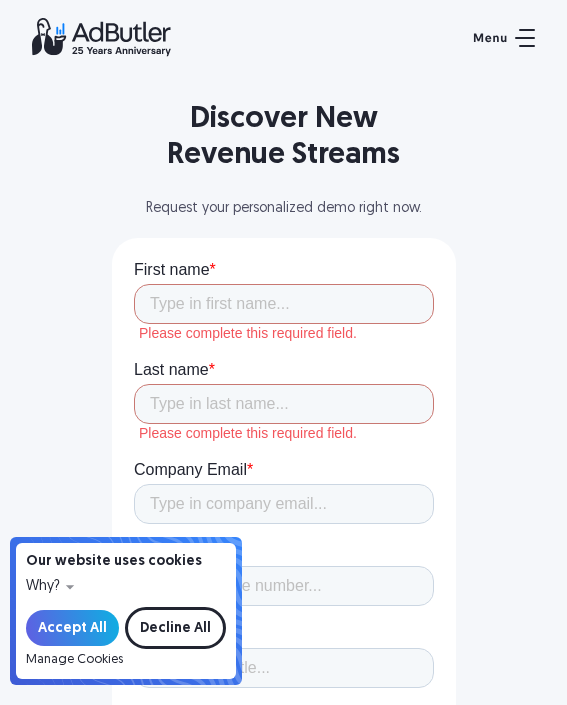 click on "Discover New Revenue Streams
Request your personalized demo right now.
First Name Last Name Company Email Company Your Job Title Location Type of Business
Select type...
Publisher
Advertiser
Brand
Agency
Network
SSP
DSP
Exchange
Partner
Affiliate
Technology Provider
Unsure
Monthly Impressions
Select impressions...
Less than 1 million
1 - 10 million
10 - 100 million
100 million - 1 billion" at bounding box center [284, 722] 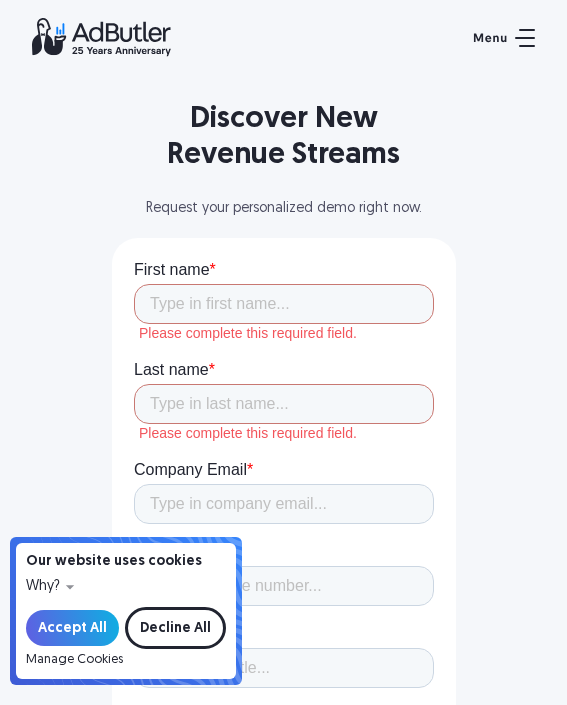 click on "First Name Last Name Company Email Company Your Job Title Location Type of Business
Select type...
Publisher
Advertiser
Brand
Agency
Network
SSP
DSP
Exchange
Partner
Affiliate
Technology Provider
Unsure
Monthly Impressions
Select impressions...
Less than 1 million
1 - 10 million
10 - 100 million
100 million - 1 billion
1 billion - 10 billion+
Not sure
Video Ad Server" at bounding box center (284, 800) 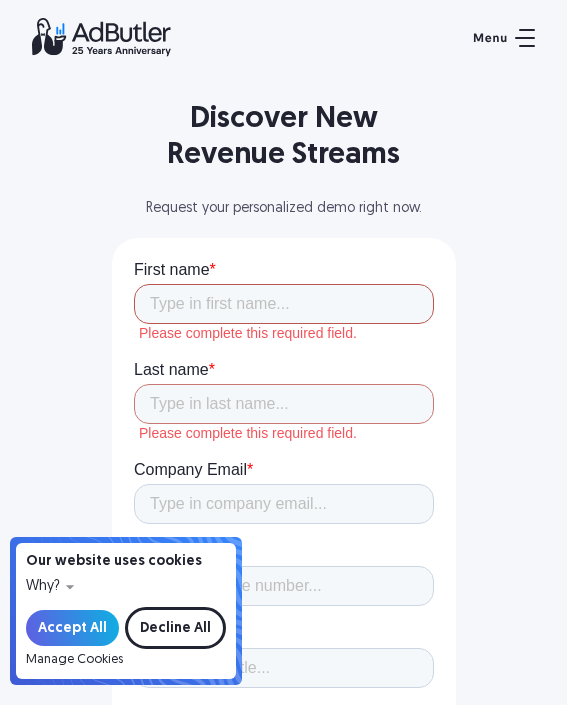 click on "First name *" at bounding box center (283, 304) 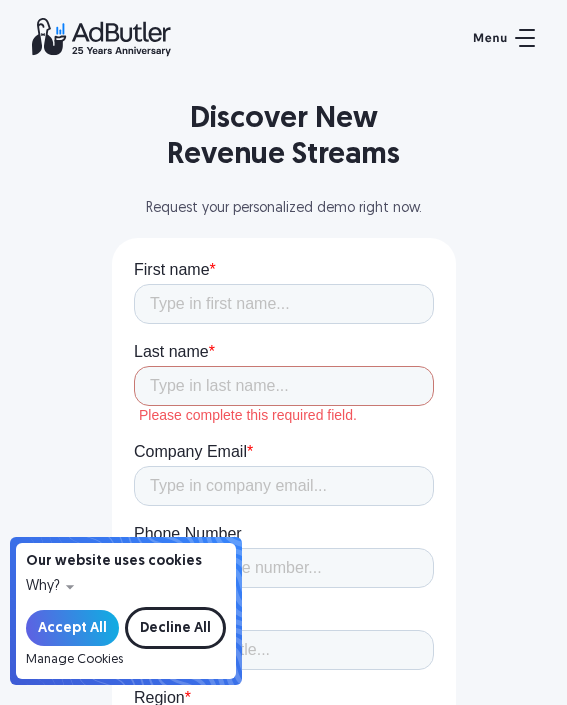 click on "First name * Last name * Please complete this required field. Company Email * Phone Number Job title * Region * Please Select [GEOGRAPHIC_DATA] [GEOGRAPHIC_DATA] [GEOGRAPHIC_DATA] [GEOGRAPHIC_DATA] [GEOGRAPHIC_DATA] [GEOGRAPHIC_DATA] Country/Region * Type of Business * Select type of business... Publisher Advertiser Brand Agency Network SSP DSP Exchange Partner Affiliate Technology Provider Unsure Monthly Impressions * Select monthly impressions... Less than 1 million 1 - 10 million 10 - 100 million 100 million - 1 billion 1 billion - 10 billion+ Not sure Which solution are you most interested in? * Select solution... Display Ad Server Supply-Side Programmatic Video Ad Server Mobile Ad Server API Ad Server Self- Serve Marketplace Native Ad Server Email Ad Server Digital Out-of-home Ad Server Custom Development Retail Media Audience Managment Not Sure Would you like us to cover any specific features? Most Recent Form Submission Type utm_campaign utm_medium utm_source Submit" at bounding box center (283, 791) 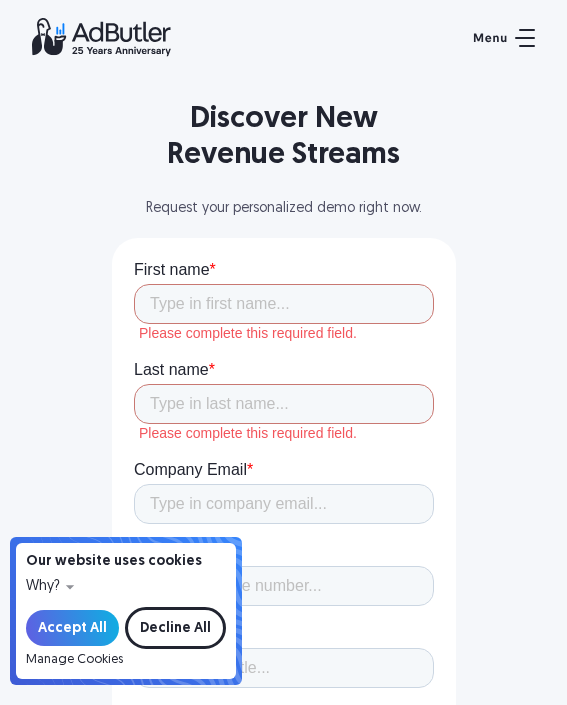 click on "Request your personalized demo right now." at bounding box center [284, 209] 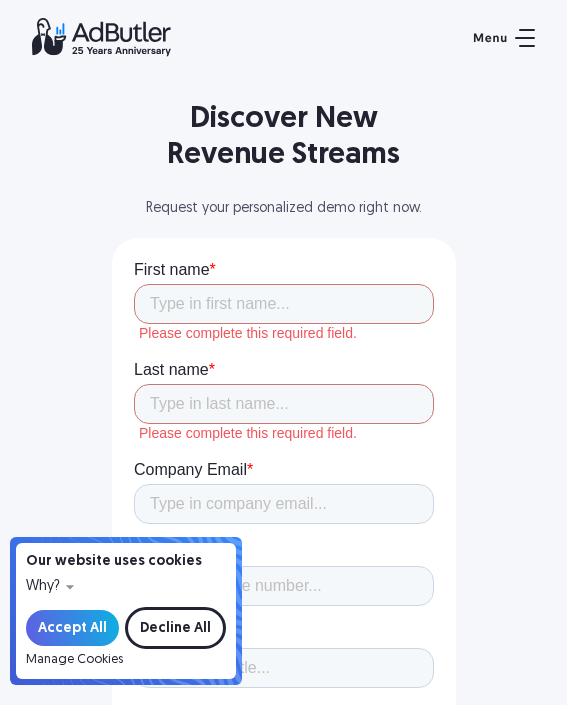 click on "Last name" at bounding box center (170, 369) 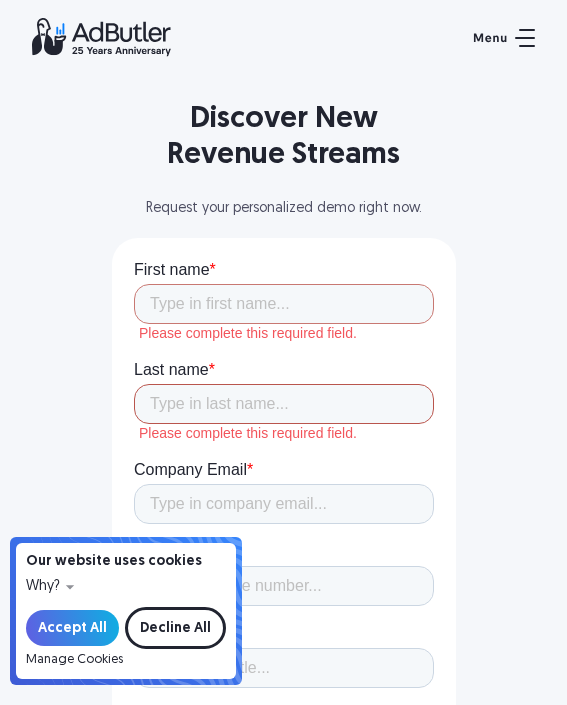 click on "Last name *" at bounding box center (283, 404) 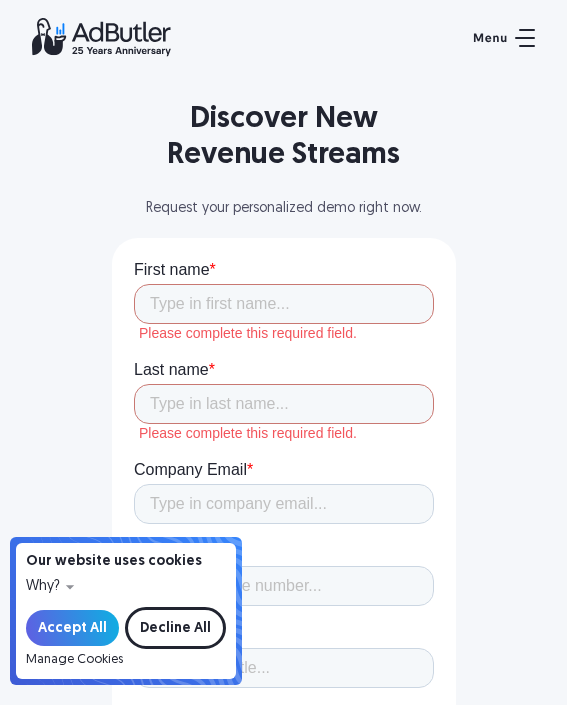 click on "Discover New Revenue Streams
Request your personalized demo right now.
First Name Last Name Company Email Company Your Job Title Location Type of Business
Select type...
Publisher
Advertiser
Brand
Agency
Network
SSP
DSP
Exchange
Partner
Affiliate
Technology Provider
Unsure
Monthly Impressions
Select impressions...
Less than 1 million
1 - 10 million
10 - 100 million
100 million - 1 billion" at bounding box center (284, 722) 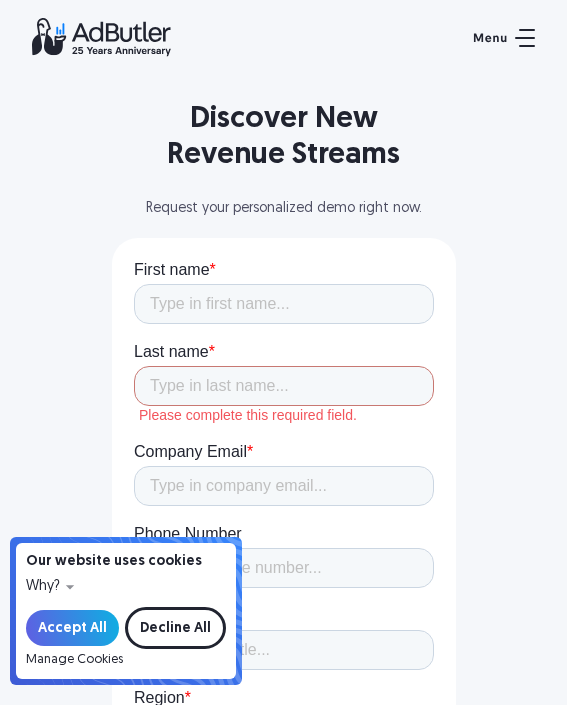 click on "First name * Last name * Please complete this required field. Company Email * Phone Number Job title * Region * Please Select [GEOGRAPHIC_DATA] [GEOGRAPHIC_DATA] [GEOGRAPHIC_DATA] [GEOGRAPHIC_DATA] [GEOGRAPHIC_DATA] [GEOGRAPHIC_DATA] Country/Region * Type of Business * Select type of business... Publisher Advertiser Brand Agency Network SSP DSP Exchange Partner Affiliate Technology Provider Unsure Monthly Impressions * Select monthly impressions... Less than 1 million 1 - 10 million 10 - 100 million 100 million - 1 billion 1 billion - 10 billion+ Not sure Which solution are you most interested in? * Select solution... Display Ad Server Supply-Side Programmatic Video Ad Server Mobile Ad Server API Ad Server Self- Serve Marketplace Native Ad Server Email Ad Server Digital Out-of-home Ad Server Custom Development Retail Media Audience Managment Not Sure Would you like us to cover any specific features? Most Recent Form Submission Type utm_campaign utm_medium utm_source Submit" 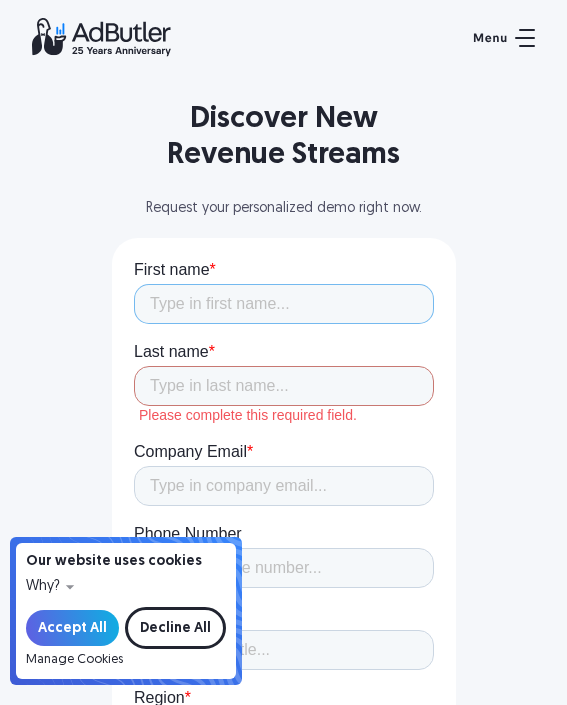 click on "First name *" at bounding box center [283, 304] 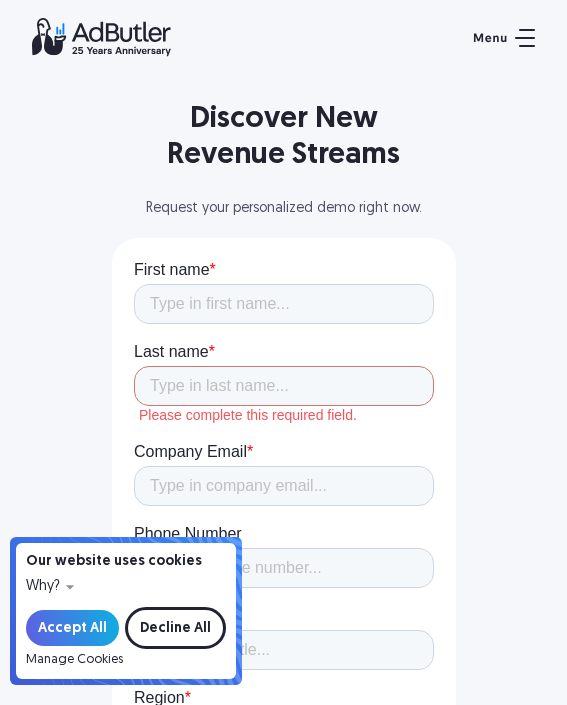 click on "Discover New Revenue Streams
Request your personalized demo right now.
First Name Last Name Company Email Company Your Job Title Location Type of Business
Select type...
Publisher
Advertiser
Brand
Agency
Network
SSP
DSP
Exchange
Partner
Affiliate
Technology Provider
Unsure
Monthly Impressions
Select impressions...
Less than 1 million
1 - 10 million
10 - 100 million
100 million - 1 billion" at bounding box center (284, 713) 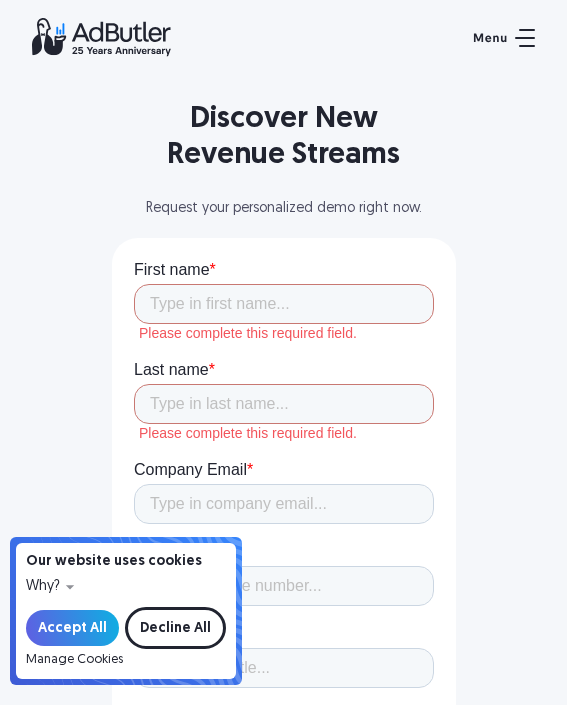 click on "First name * Please complete this required field. Last name * Please complete this required field. Company Email * Phone Number Job title * Region * Please Select [GEOGRAPHIC_DATA] [GEOGRAPHIC_DATA] [GEOGRAPHIC_DATA] [GEOGRAPHIC_DATA] [GEOGRAPHIC_DATA] [GEOGRAPHIC_DATA] Country/Region * Type of Business * Select type of business... Publisher Advertiser Brand Agency Network SSP DSP Exchange Partner Affiliate Technology Provider Unsure Monthly Impressions * Select monthly impressions... Less than 1 million 1 - 10 million 10 - 100 million 100 million - 1 billion 1 billion - 10 billion+ Not sure Which solution are you most interested in? * Select solution... Display Ad Server Supply-Side Programmatic Video Ad Server Mobile Ad Server API Ad Server Self- Serve Marketplace Native Ad Server Email Ad Server Digital Out-of-home Ad Server Custom Development Retail Media Audience Managment Not Sure Would you like us to cover any specific features? Most Recent Form Submission Type utm_campaign utm_medium utm_source Submit" 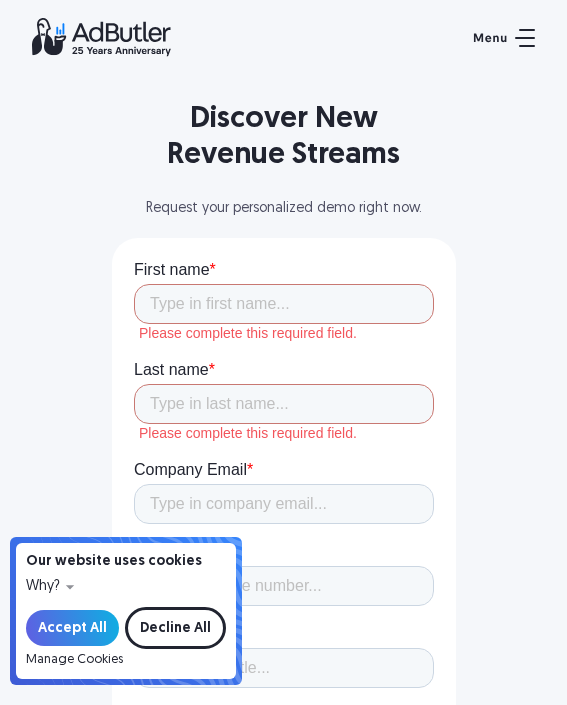 click on "Request your personalized demo right now." at bounding box center (284, 209) 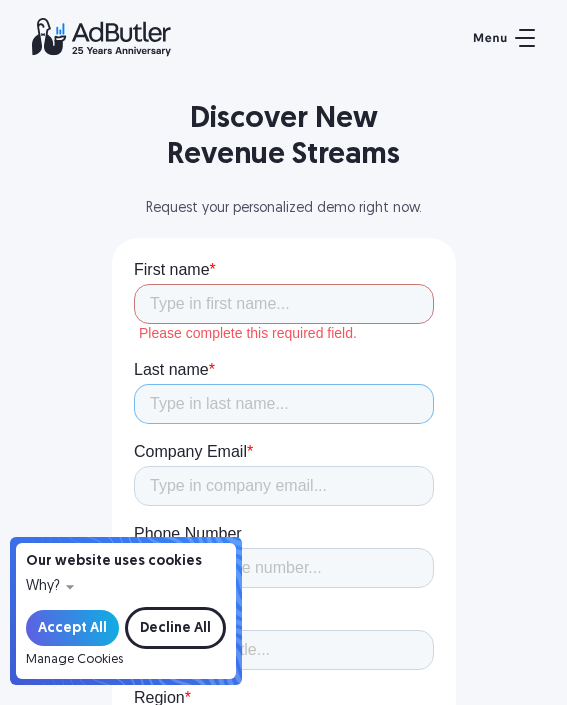 click on "Last name *" at bounding box center [283, 404] 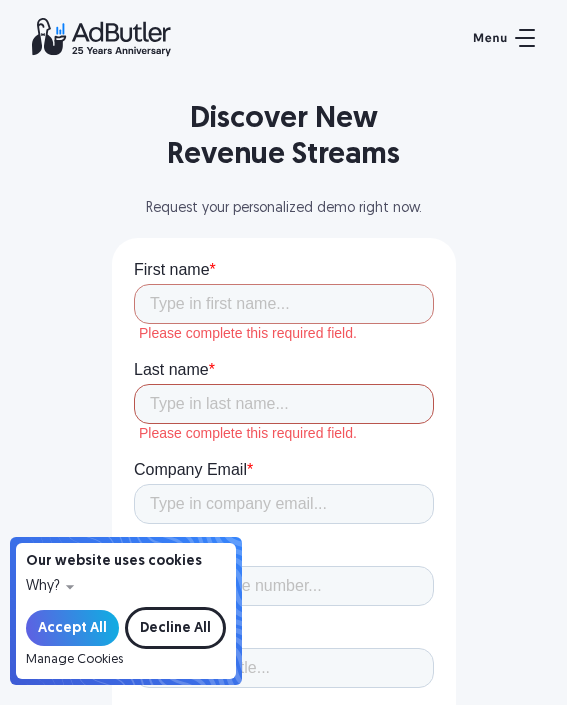 click on "First name * Please complete this required field. Last name * Please complete this required field. Company Email * Phone Number Job title * Region * Please Select [GEOGRAPHIC_DATA] [GEOGRAPHIC_DATA] [GEOGRAPHIC_DATA] [GEOGRAPHIC_DATA] [GEOGRAPHIC_DATA] [GEOGRAPHIC_DATA] Country/Region * Type of Business * Select type of business... Publisher Advertiser Brand Agency Network SSP DSP Exchange Partner Affiliate Technology Provider Unsure Monthly Impressions * Select monthly impressions... Less than 1 million 1 - 10 million 10 - 100 million 100 million - 1 billion 1 billion - 10 billion+ Not sure Which solution are you most interested in? * Select solution... Display Ad Server Supply-Side Programmatic Video Ad Server Mobile Ad Server API Ad Server Self- Serve Marketplace Native Ad Server Email Ad Server Digital Out-of-home Ad Server Custom Development Retail Media Audience Managment Not Sure Would you like us to cover any specific features? Most Recent Form Submission Type utm_campaign utm_medium utm_source Submit" 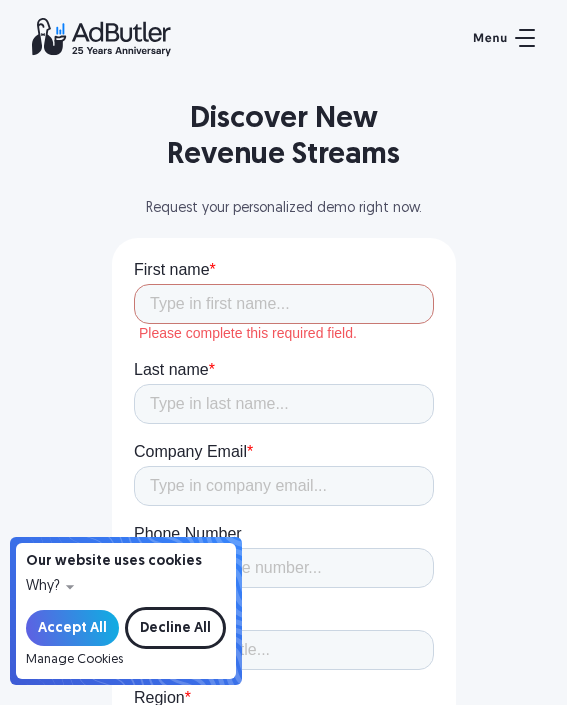 click on "First name * Please complete this required field. Last name * Company Email * Phone Number Job title * Region * Please Select [GEOGRAPHIC_DATA] [GEOGRAPHIC_DATA] [GEOGRAPHIC_DATA] [GEOGRAPHIC_DATA] [GEOGRAPHIC_DATA] [GEOGRAPHIC_DATA] Country/Region * Type of Business * Select type of business... Publisher Advertiser Brand Agency Network SSP DSP Exchange Partner Affiliate Technology Provider Unsure Monthly Impressions * Select monthly impressions... Less than 1 million 1 - 10 million 10 - 100 million 100 million - 1 billion 1 billion - 10 billion+ Not sure Which solution are you most interested in? * Select solution... Display Ad Server Supply-Side Programmatic Video Ad Server Mobile Ad Server API Ad Server Self- Serve Marketplace Native Ad Server Email Ad Server Digital Out-of-home Ad Server Custom Development Retail Media Audience Managment Not Sure Would you like us to cover any specific features? Most Recent Form Submission Type utm_campaign utm_medium utm_source Submit" 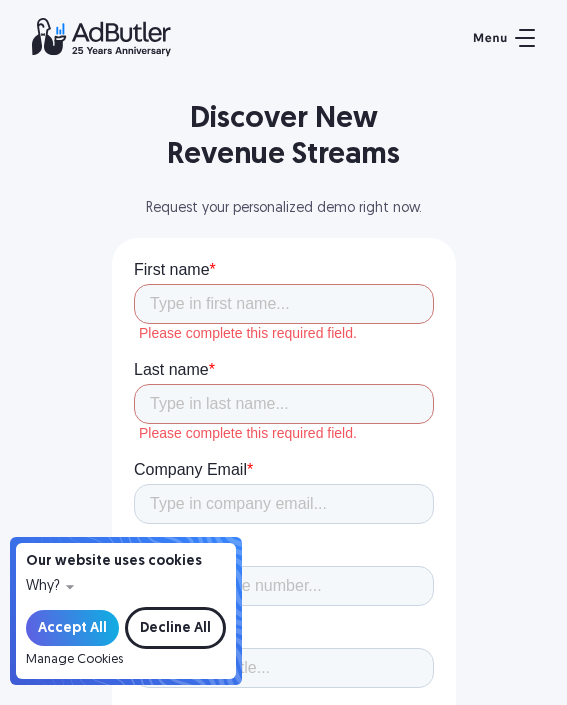 click on "First name * Please complete this required field. Last name * Please complete this required field. Company Email * Phone Number Job title * Region * Please Select [GEOGRAPHIC_DATA] [GEOGRAPHIC_DATA] [GEOGRAPHIC_DATA] [GEOGRAPHIC_DATA] [GEOGRAPHIC_DATA] [GEOGRAPHIC_DATA] Country/Region * Type of Business * Select type of business... Publisher Advertiser Brand Agency Network SSP DSP Exchange Partner Affiliate Technology Provider Unsure Monthly Impressions * Select monthly impressions... Less than 1 million 1 - 10 million 10 - 100 million 100 million - 1 billion 1 billion - 10 billion+ Not sure Which solution are you most interested in? * Select solution... Display Ad Server Supply-Side Programmatic Video Ad Server Mobile Ad Server API Ad Server Self- Serve Marketplace Native Ad Server Email Ad Server Digital Out-of-home Ad Server Custom Development Retail Media Audience Managment Not Sure Would you like us to cover any specific features? Most Recent Form Submission Type utm_campaign utm_medium utm_source Submit" 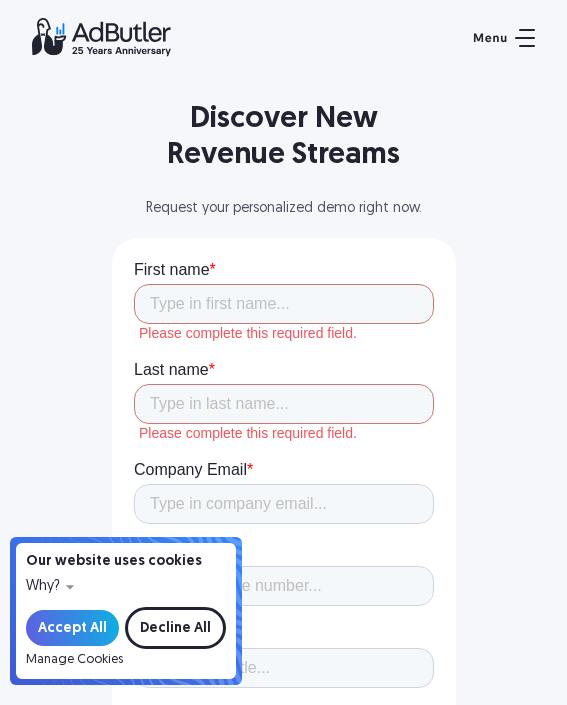 click on "Discover New Revenue Streams" at bounding box center (284, 138) 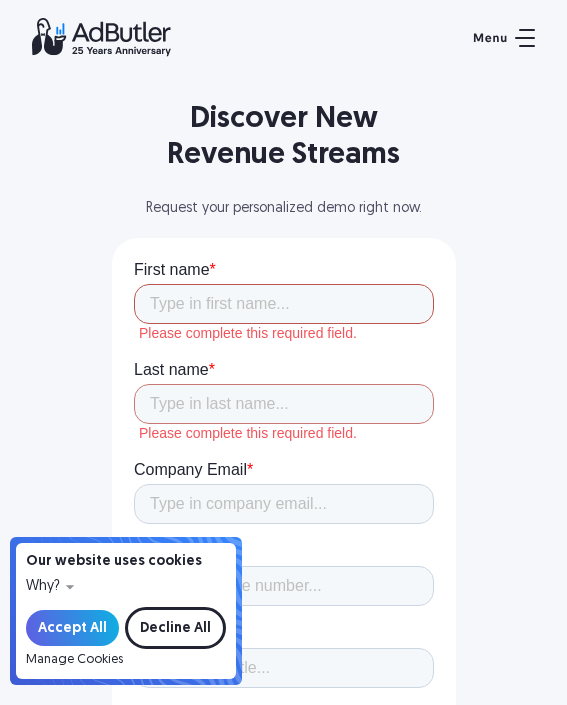 click on "First name *" at bounding box center [283, 304] 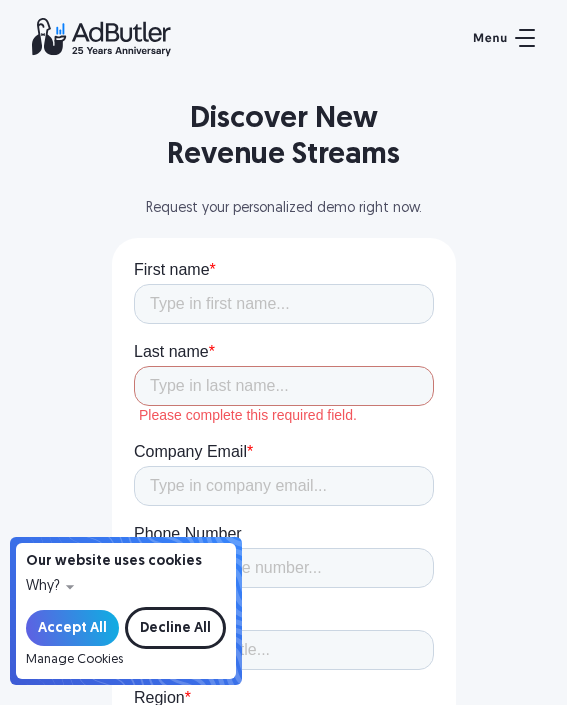 click on "Last name * Please complete this required field." at bounding box center (283, 383) 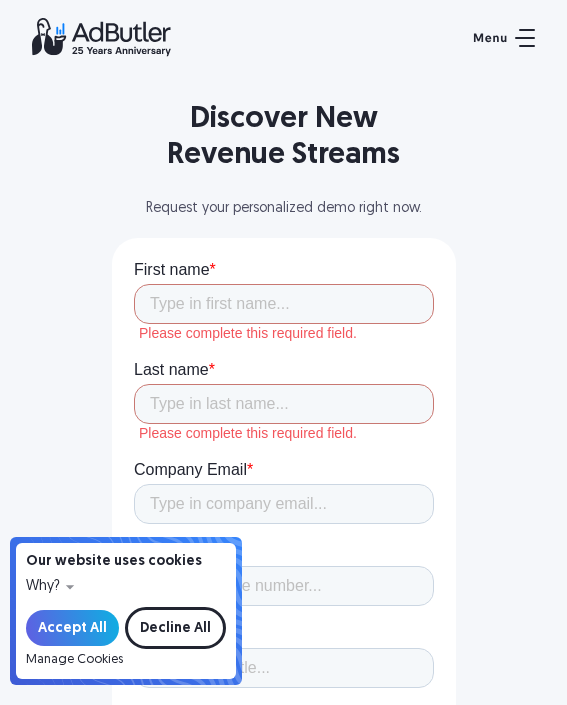 click on "Discover New Revenue Streams
Request your personalized demo right now.
First Name Last Name Company Email Company Your Job Title Location Type of Business
Select type...
Publisher
Advertiser
Brand
Agency
Network
SSP
DSP
Exchange
Partner
Affiliate
Technology Provider
Unsure
Monthly Impressions
Select impressions...
Less than 1 million
1 - 10 million
10 - 100 million
100 million - 1 billion" at bounding box center [284, 722] 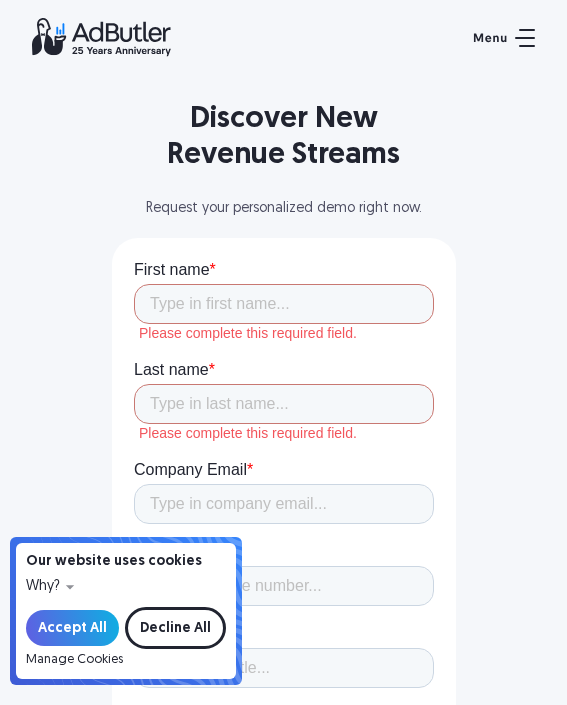 click on "First name *" at bounding box center (283, 270) 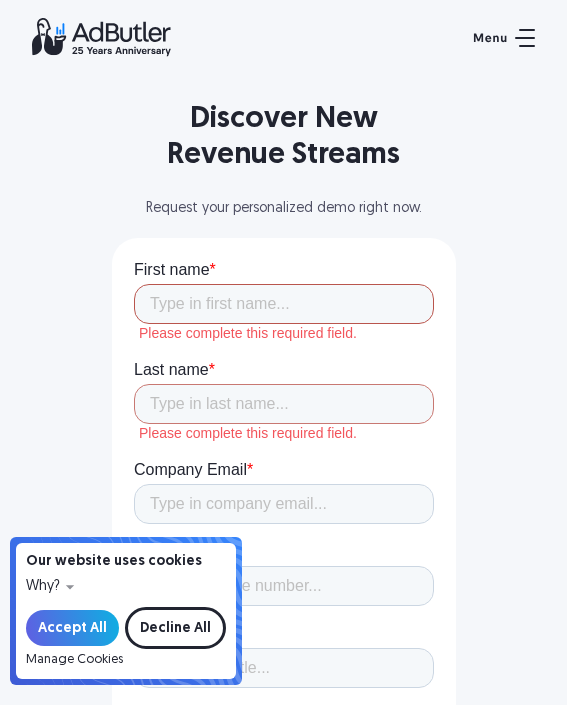 click on "First name *" at bounding box center [283, 304] 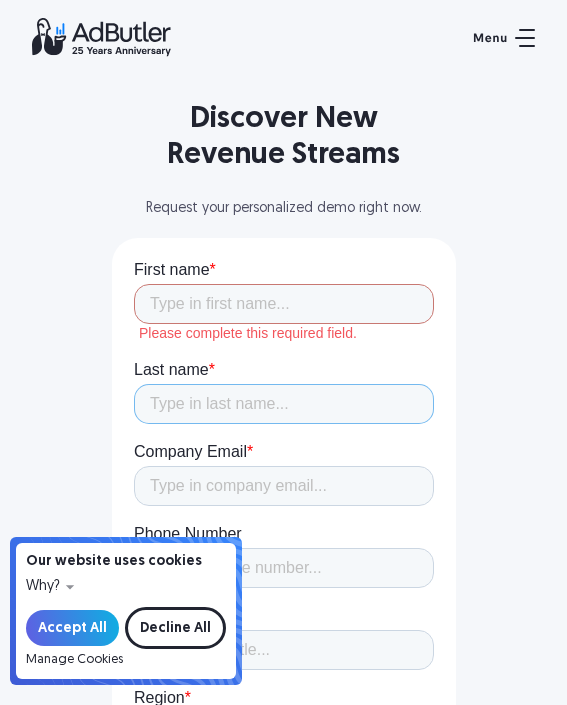 click on "Last name *" at bounding box center (283, 392) 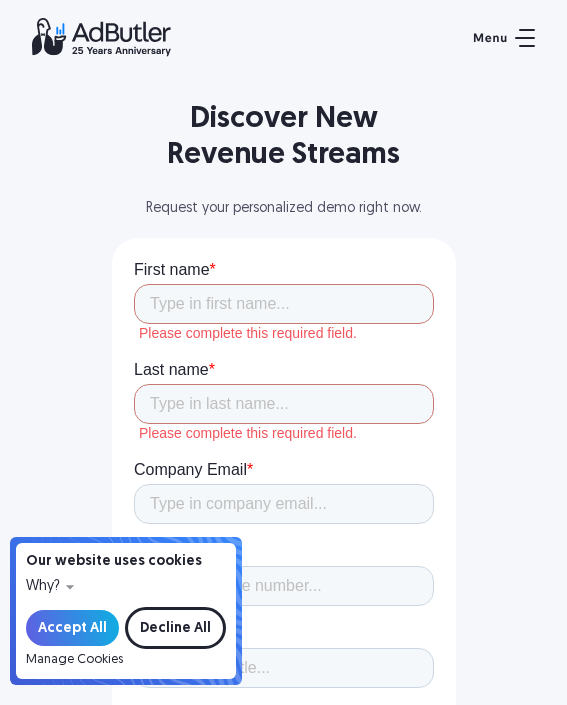 click on "First name * Please complete this required field. Last name * Please complete this required field. Company Email * Phone Number Job title * Region * Please Select [GEOGRAPHIC_DATA] [GEOGRAPHIC_DATA] [GEOGRAPHIC_DATA] [GEOGRAPHIC_DATA] [GEOGRAPHIC_DATA] [GEOGRAPHIC_DATA] Country/Region * Type of Business * Select type of business... Publisher Advertiser Brand Agency Network SSP DSP Exchange Partner Affiliate Technology Provider Unsure Monthly Impressions * Select monthly impressions... Less than 1 million 1 - 10 million 10 - 100 million 100 million - 1 billion 1 billion - 10 billion+ Not sure Which solution are you most interested in? * Select solution... Display Ad Server Supply-Side Programmatic Video Ad Server Mobile Ad Server API Ad Server Self- Serve Marketplace Native Ad Server Email Ad Server Digital Out-of-home Ad Server Custom Development Retail Media Audience Managment Not Sure Would you like us to cover any specific features? Most Recent Form Submission Type utm_campaign utm_medium utm_source Submit" 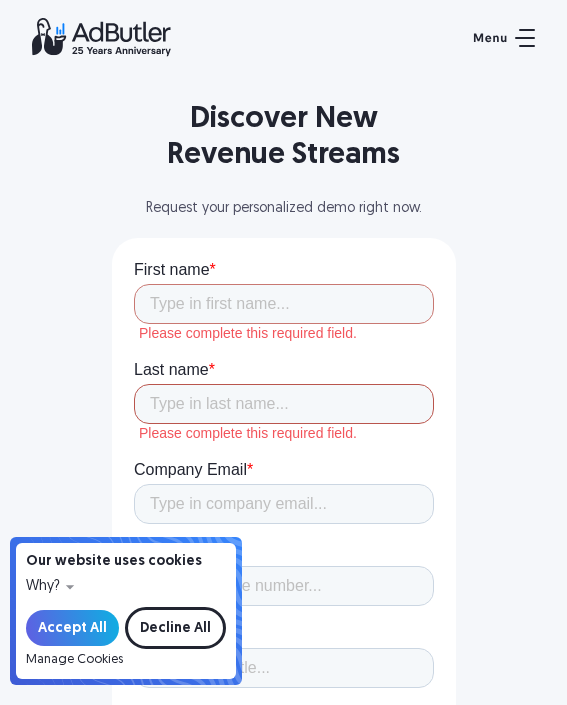click on "Last name *" at bounding box center (283, 404) 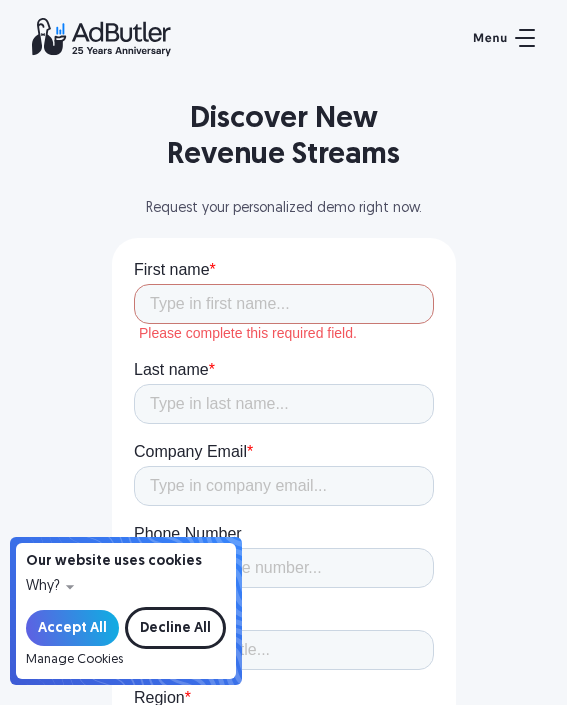 click on "First name *" at bounding box center [283, 270] 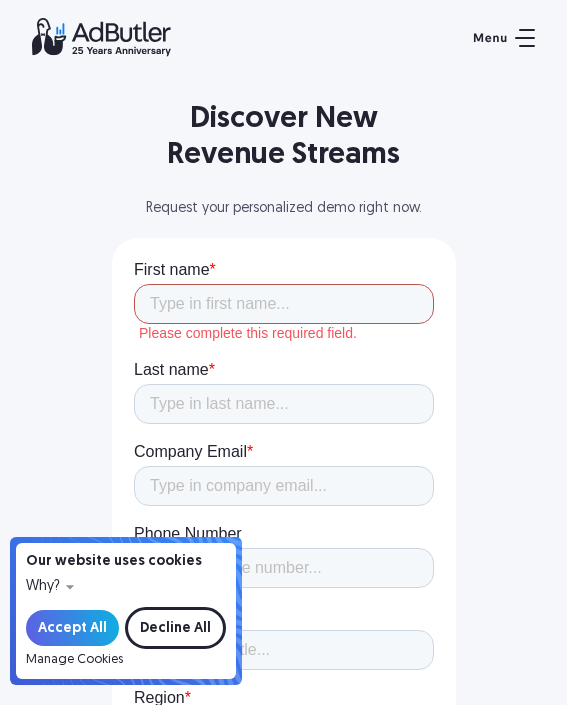 click on "First name *" at bounding box center [283, 304] 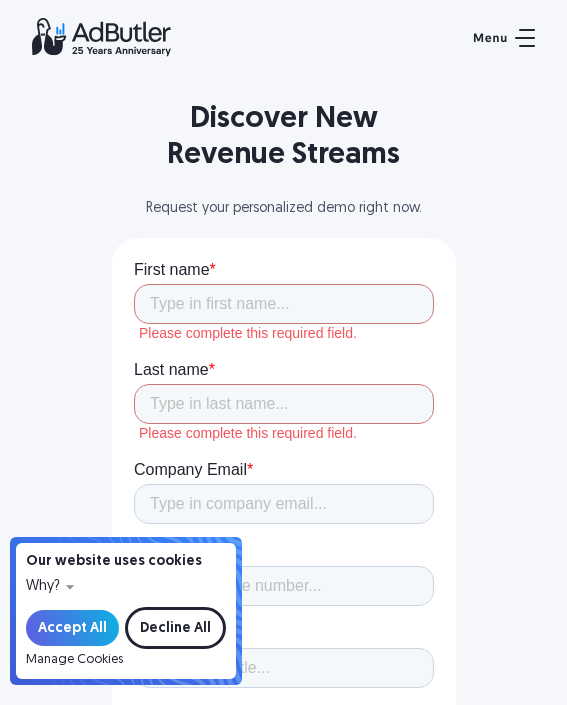 click on "First name * Please complete this required field. Last name * Please complete this required field. Company Email * Phone Number Job title * Region * Please Select [GEOGRAPHIC_DATA] [GEOGRAPHIC_DATA] [GEOGRAPHIC_DATA] [GEOGRAPHIC_DATA] [GEOGRAPHIC_DATA] [GEOGRAPHIC_DATA] Country/Region * Type of Business * Select type of business... Publisher Advertiser Brand Agency Network SSP DSP Exchange Partner Affiliate Technology Provider Unsure Monthly Impressions * Select monthly impressions... Less than 1 million 1 - 10 million 10 - 100 million 100 million - 1 billion 1 billion - 10 billion+ Not sure Which solution are you most interested in? * Select solution... Display Ad Server Supply-Side Programmatic Video Ad Server Mobile Ad Server API Ad Server Self- Serve Marketplace Native Ad Server Email Ad Server Digital Out-of-home Ad Server Custom Development Retail Media Audience Managment Not Sure Would you like us to cover any specific features? Most Recent Form Submission Type utm_campaign utm_medium utm_source Submit" at bounding box center (283, 800) 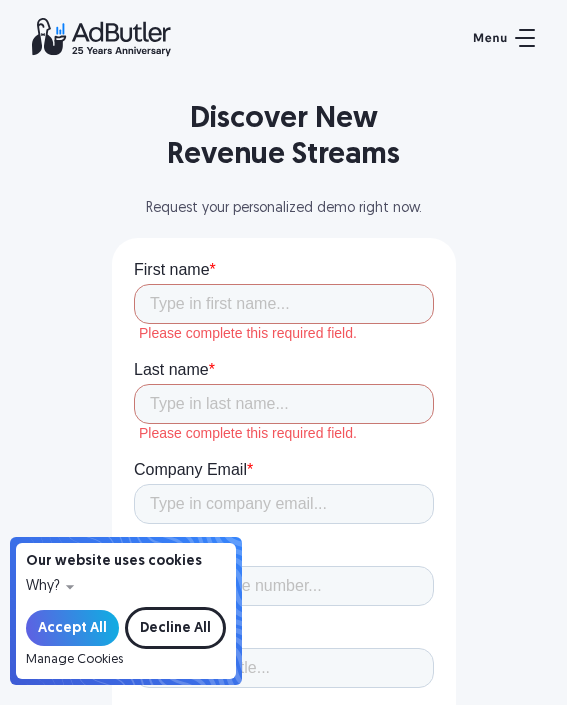 click on "First name * Please complete this required field. Last name * Please complete this required field. Company Email * Phone Number Job title * Region * Please Select [GEOGRAPHIC_DATA] [GEOGRAPHIC_DATA] [GEOGRAPHIC_DATA] [GEOGRAPHIC_DATA] [GEOGRAPHIC_DATA] [GEOGRAPHIC_DATA] Country/Region * Type of Business * Select type of business... Publisher Advertiser Brand Agency Network SSP DSP Exchange Partner Affiliate Technology Provider Unsure Monthly Impressions * Select monthly impressions... Less than 1 million 1 - 10 million 10 - 100 million 100 million - 1 billion 1 billion - 10 billion+ Not sure Which solution are you most interested in? * Select solution... Display Ad Server Supply-Side Programmatic Video Ad Server Mobile Ad Server API Ad Server Self- Serve Marketplace Native Ad Server Email Ad Server Digital Out-of-home Ad Server Custom Development Retail Media Audience Managment Not Sure Would you like us to cover any specific features? Most Recent Form Submission Type utm_campaign utm_medium utm_source Submit" 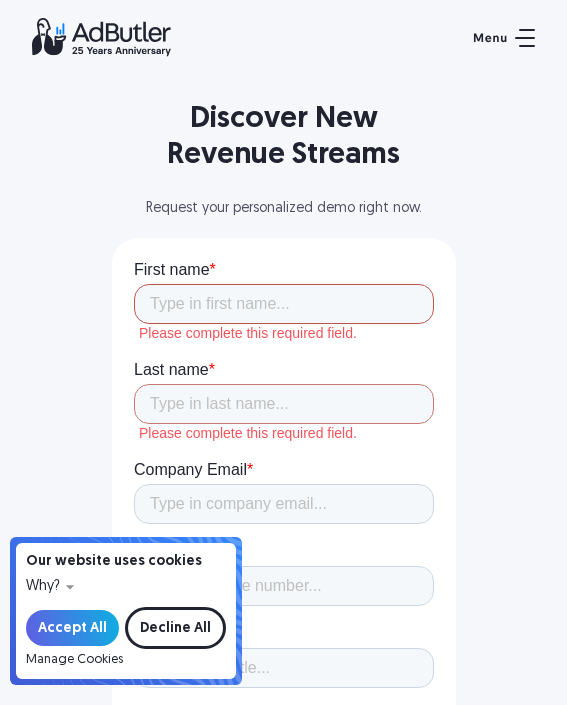 click on "First name *" at bounding box center (283, 304) 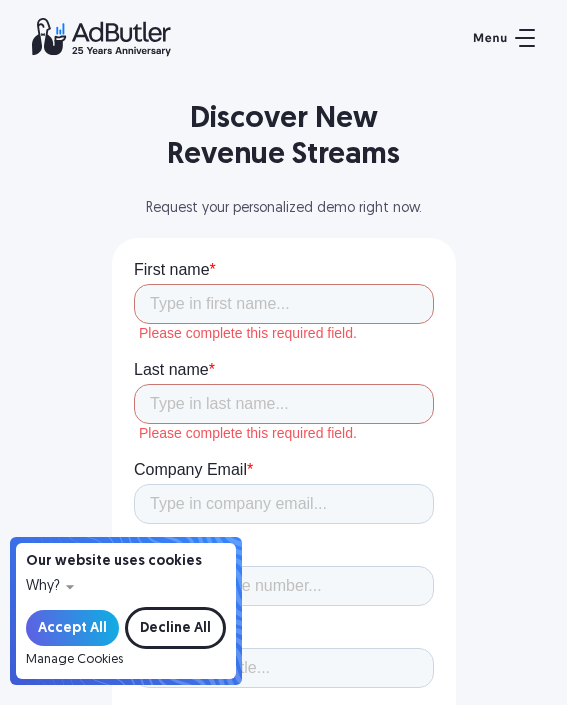 click on "Discover New Revenue Streams" at bounding box center [284, 138] 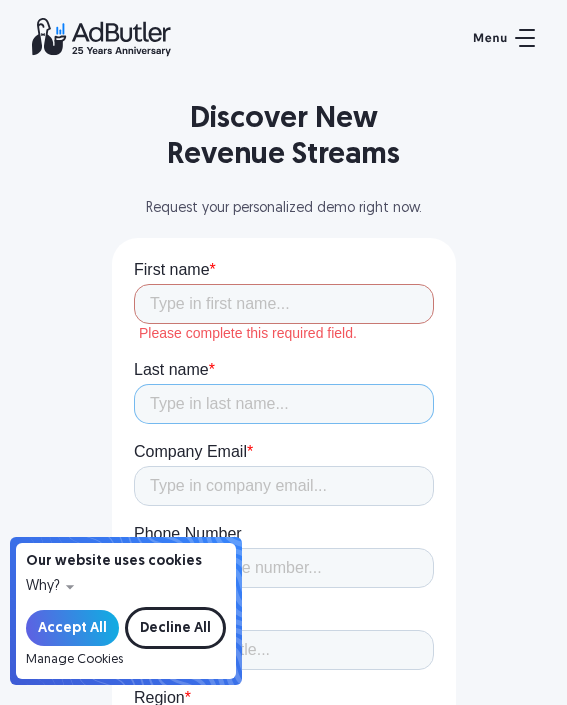 click on "Last name *" at bounding box center (283, 404) 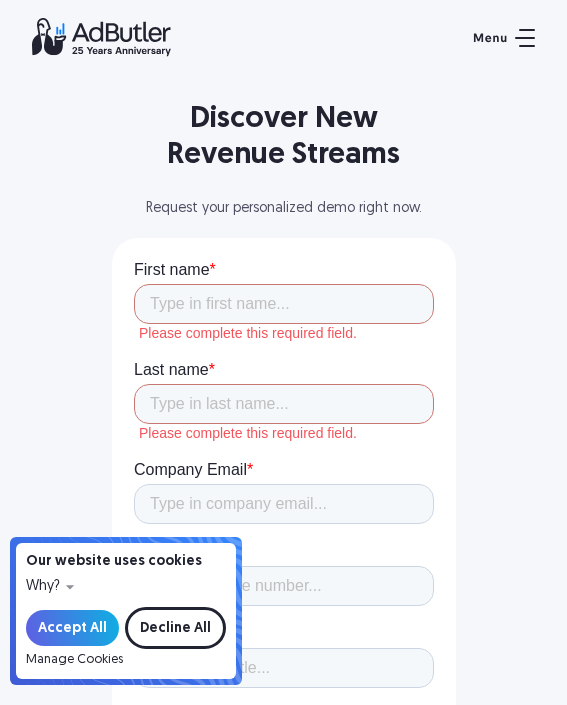 click on "First name * Please complete this required field. Last name * Please complete this required field. Company Email * Phone Number Job title * Region * Please Select [GEOGRAPHIC_DATA] [GEOGRAPHIC_DATA] [GEOGRAPHIC_DATA] [GEOGRAPHIC_DATA] [GEOGRAPHIC_DATA] [GEOGRAPHIC_DATA] Country/Region * Type of Business * Select type of business... Publisher Advertiser Brand Agency Network SSP DSP Exchange Partner Affiliate Technology Provider Unsure Monthly Impressions * Select monthly impressions... Less than 1 million 1 - 10 million 10 - 100 million 100 million - 1 billion 1 billion - 10 billion+ Not sure Which solution are you most interested in? * Select solution... Display Ad Server Supply-Side Programmatic Video Ad Server Mobile Ad Server API Ad Server Self- Serve Marketplace Native Ad Server Email Ad Server Digital Out-of-home Ad Server Custom Development Retail Media Audience Managment Not Sure Would you like us to cover any specific features? Most Recent Form Submission Type utm_campaign utm_medium utm_source Submit" 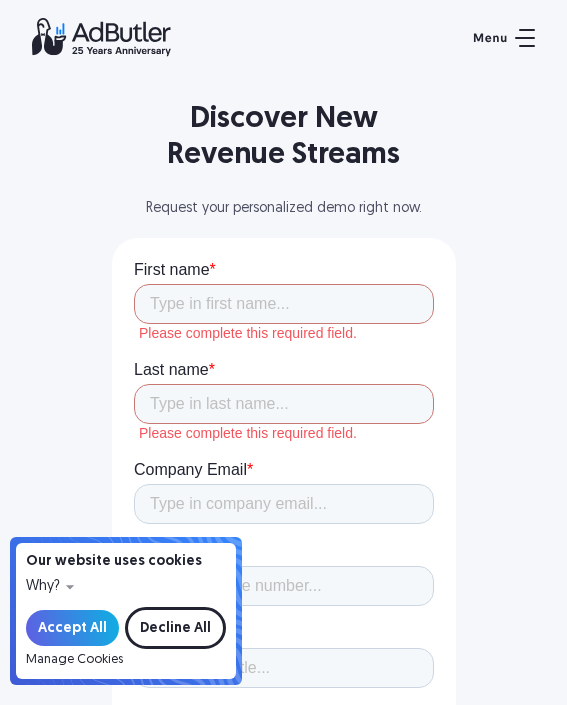 click on "Last name *" at bounding box center (283, 370) 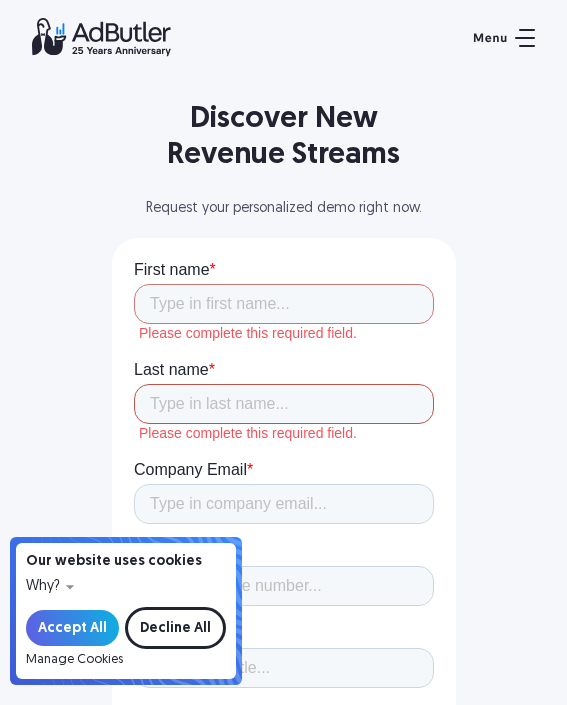 click on "Last name *" at bounding box center [283, 404] 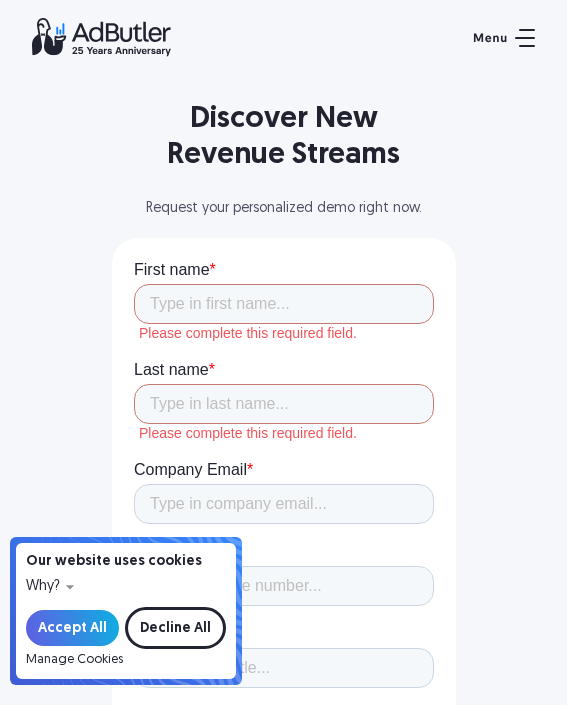 click on "First name *" at bounding box center [283, 270] 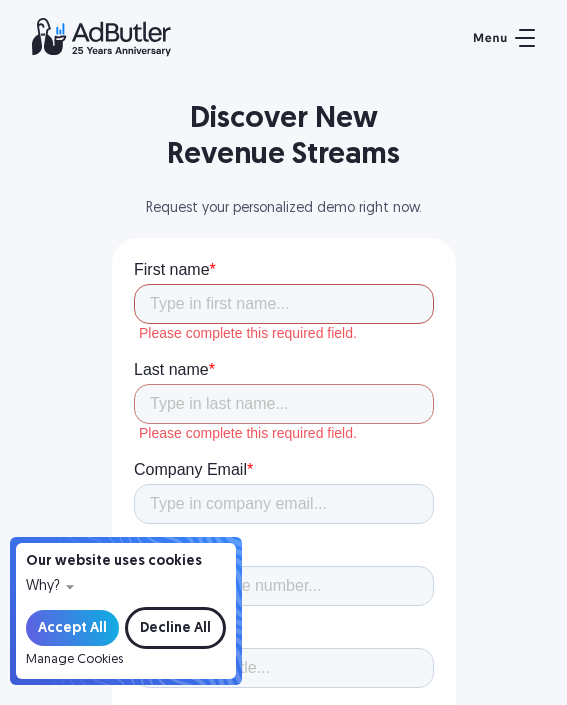 click on "First name *" at bounding box center (283, 304) 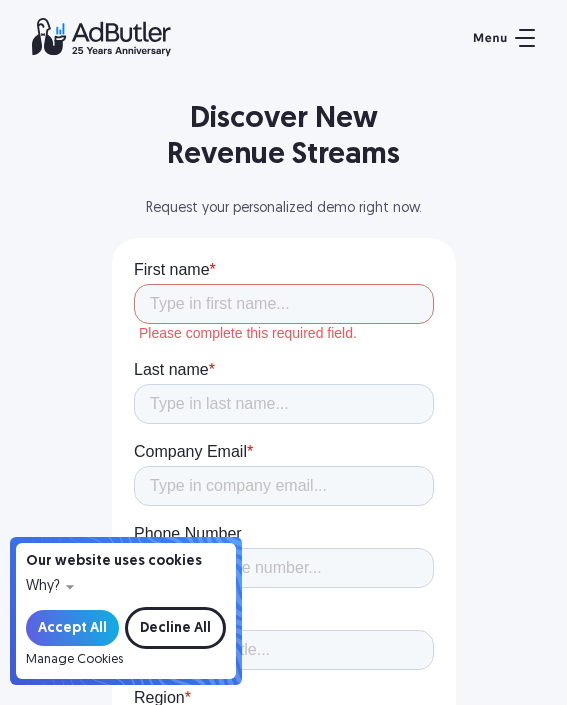 click on "First name * Please complete this required field. Last name * Company Email * Phone Number Job title * Region * Please Select [GEOGRAPHIC_DATA] [GEOGRAPHIC_DATA] [GEOGRAPHIC_DATA] [GEOGRAPHIC_DATA] [GEOGRAPHIC_DATA] [GEOGRAPHIC_DATA] Country/Region * Type of Business * Select type of business... Publisher Advertiser Brand Agency Network SSP DSP Exchange Partner Affiliate Technology Provider Unsure Monthly Impressions * Select monthly impressions... Less than 1 million 1 - 10 million 10 - 100 million 100 million - 1 billion 1 billion - 10 billion+ Not sure Which solution are you most interested in? * Select solution... Display Ad Server Supply-Side Programmatic Video Ad Server Mobile Ad Server API Ad Server Self- Serve Marketplace Native Ad Server Email Ad Server Digital Out-of-home Ad Server Custom Development Retail Media Audience Managment Not Sure Would you like us to cover any specific features? Most Recent Form Submission Type utm_campaign utm_medium utm_source Submit" 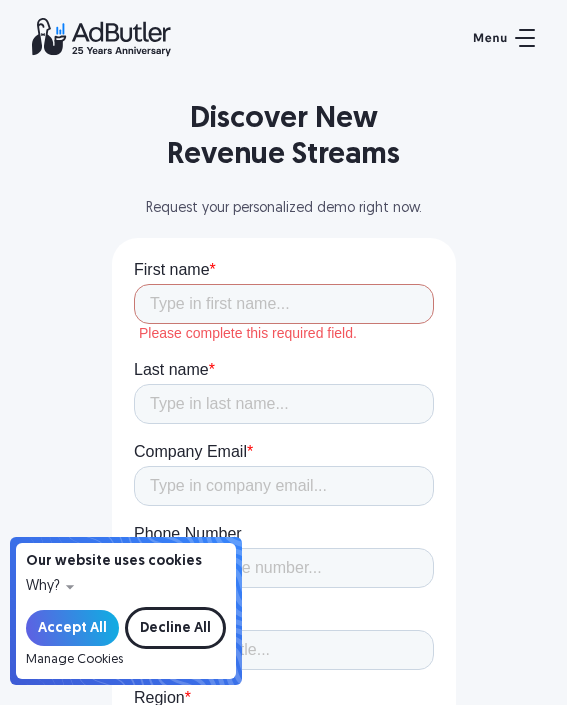 click on "Discover New Revenue Streams
Request your personalized demo right now.
First Name Last Name Company Email Company Your Job Title Location Type of Business
Select type...
Publisher
Advertiser
Brand
Agency
Network
SSP
DSP
Exchange
Partner
Affiliate
Technology Provider
Unsure
Monthly Impressions
Select impressions...
Less than 1 million
1 - 10 million
10 - 100 million
100 million - 1 billion" at bounding box center (284, 722) 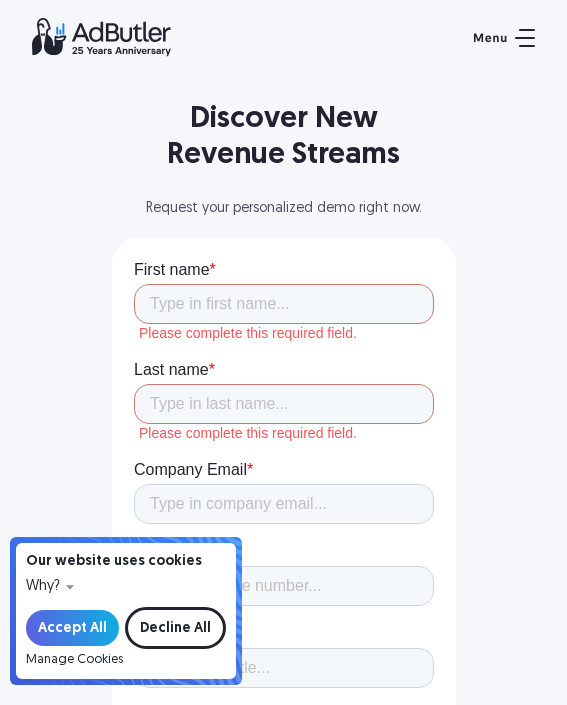 click on "First name * Please complete this required field. Last name * Please complete this required field. Company Email * Phone Number Job title * Region * Please Select [GEOGRAPHIC_DATA] [GEOGRAPHIC_DATA] [GEOGRAPHIC_DATA] [GEOGRAPHIC_DATA] [GEOGRAPHIC_DATA] [GEOGRAPHIC_DATA] Country/Region * Type of Business * Select type of business... Publisher Advertiser Brand Agency Network SSP DSP Exchange Partner Affiliate Technology Provider Unsure Monthly Impressions * Select monthly impressions... Less than 1 million 1 - 10 million 10 - 100 million 100 million - 1 billion 1 billion - 10 billion+ Not sure Which solution are you most interested in? * Select solution... Display Ad Server Supply-Side Programmatic Video Ad Server Mobile Ad Server API Ad Server Self- Serve Marketplace Native Ad Server Email Ad Server Digital Out-of-home Ad Server Custom Development Retail Media Audience Managment Not Sure Would you like us to cover any specific features? Most Recent Form Submission Type utm_campaign utm_medium utm_source Submit" 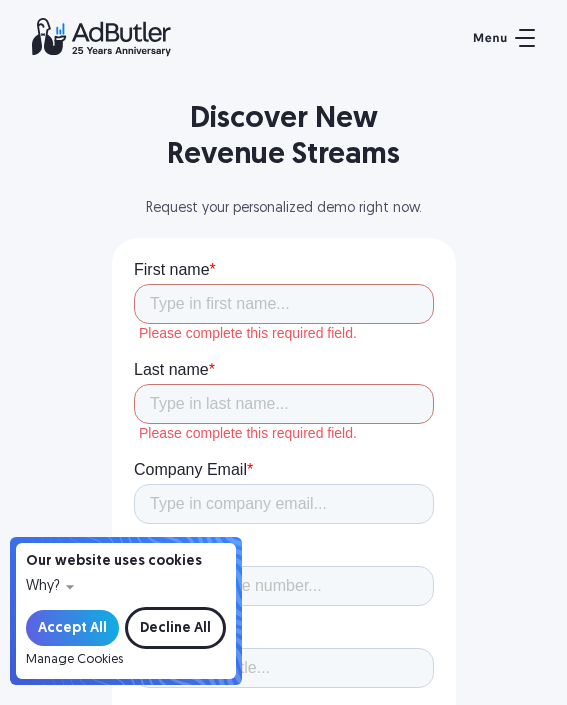 click on "Please complete this required field." at bounding box center (285, 333) 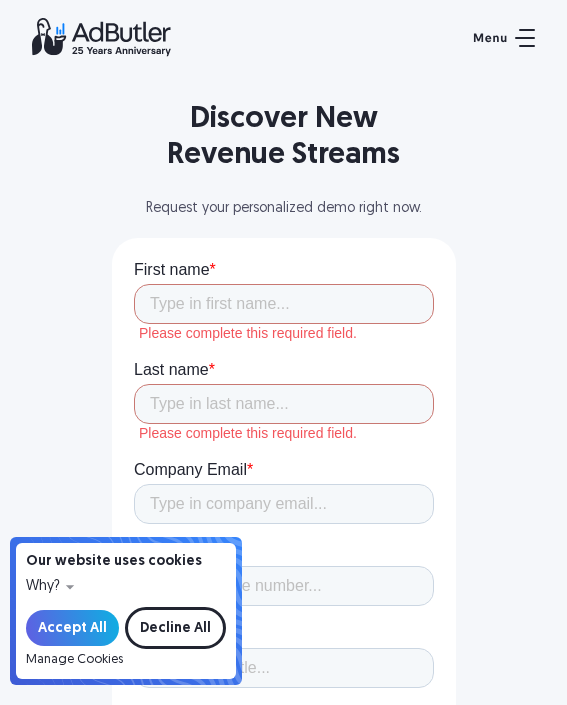 click on "First name * Please complete this required field. Last name * Please complete this required field. Company Email * Phone Number Job title * Region * Please Select [GEOGRAPHIC_DATA] [GEOGRAPHIC_DATA] [GEOGRAPHIC_DATA] [GEOGRAPHIC_DATA] [GEOGRAPHIC_DATA] [GEOGRAPHIC_DATA] Country/Region * Type of Business * Select type of business... Publisher Advertiser Brand Agency Network SSP DSP Exchange Partner Affiliate Technology Provider Unsure Monthly Impressions * Select monthly impressions... Less than 1 million 1 - 10 million 10 - 100 million 100 million - 1 billion 1 billion - 10 billion+ Not sure Which solution are you most interested in? * Select solution... Display Ad Server Supply-Side Programmatic Video Ad Server Mobile Ad Server API Ad Server Self- Serve Marketplace Native Ad Server Email Ad Server Digital Out-of-home Ad Server Custom Development Retail Media Audience Managment Not Sure Would you like us to cover any specific features? Most Recent Form Submission Type utm_campaign utm_medium utm_source Submit" 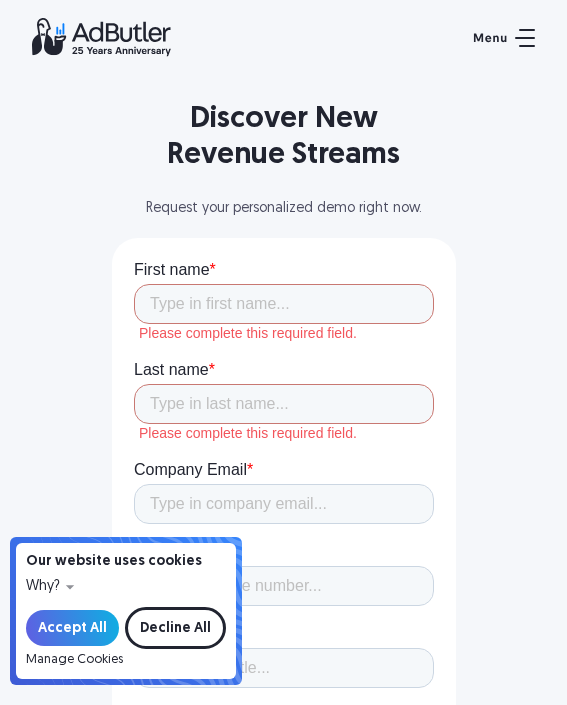 click on "Discover New Revenue Streams
Request your personalized demo right now.
First Name Last Name Company Email Company Your Job Title Location Type of Business
Select type...
Publisher
Advertiser
Brand
Agency
Network
SSP
DSP
Exchange
Partner
Affiliate
Technology Provider
Unsure
Monthly Impressions
Select impressions...
Less than 1 million
1 - 10 million
10 - 100 million
100 million - 1 billion" at bounding box center (284, 722) 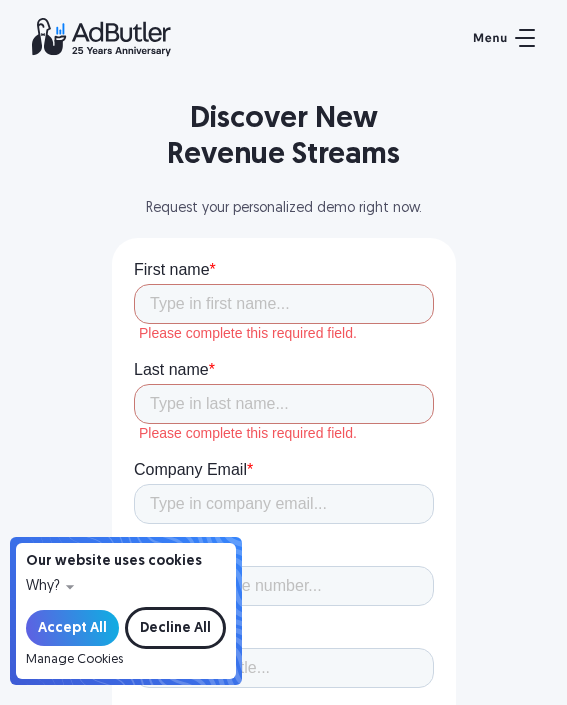 click on "First name * Please complete this required field. Last name * Please complete this required field. Company Email * Phone Number Job title * Region * Please Select [GEOGRAPHIC_DATA] [GEOGRAPHIC_DATA] [GEOGRAPHIC_DATA] [GEOGRAPHIC_DATA] [GEOGRAPHIC_DATA] [GEOGRAPHIC_DATA] Country/Region * Type of Business * Select type of business... Publisher Advertiser Brand Agency Network SSP DSP Exchange Partner Affiliate Technology Provider Unsure Monthly Impressions * Select monthly impressions... Less than 1 million 1 - 10 million 10 - 100 million 100 million - 1 billion 1 billion - 10 billion+ Not sure Which solution are you most interested in? * Select solution... Display Ad Server Supply-Side Programmatic Video Ad Server Mobile Ad Server API Ad Server Self- Serve Marketplace Native Ad Server Email Ad Server Digital Out-of-home Ad Server Custom Development Retail Media Audience Managment Not Sure Would you like us to cover any specific features? Most Recent Form Submission Type utm_campaign utm_medium utm_source Submit" at bounding box center [283, 800] 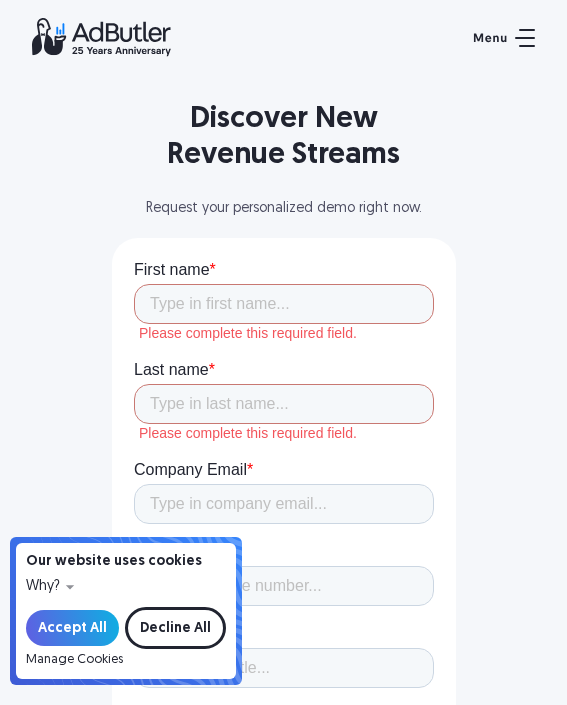 click on "Discover New Revenue Streams
Request your personalized demo right now.
First Name Last Name Company Email Company Your Job Title Location Type of Business
Select type...
Publisher
Advertiser
Brand
Agency
Network
SSP
DSP
Exchange
Partner
Affiliate
Technology Provider
Unsure
Monthly Impressions
Select impressions...
Less than 1 million
1 - 10 million
10 - 100 million
100 million - 1 billion" at bounding box center [284, 722] 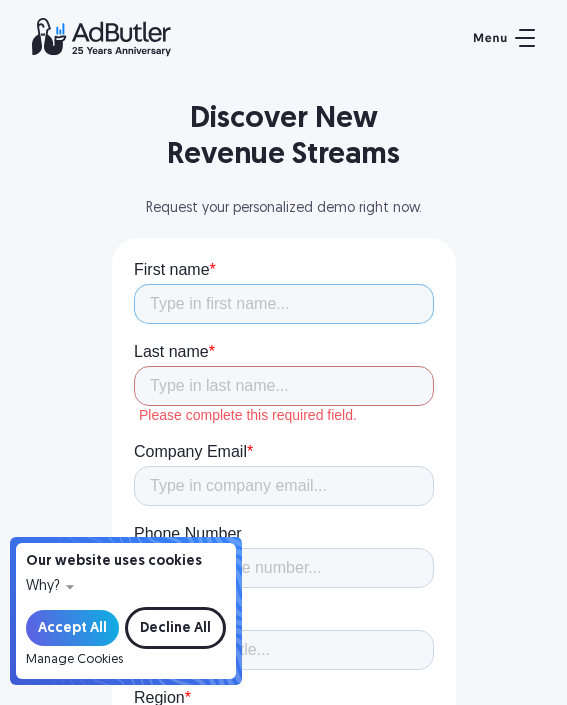 click on "First name *" at bounding box center (283, 304) 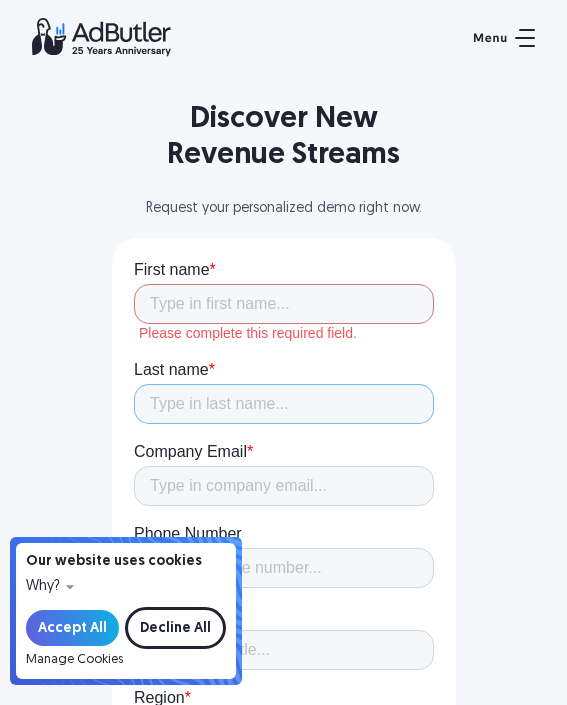 click on "Last name *" at bounding box center [283, 392] 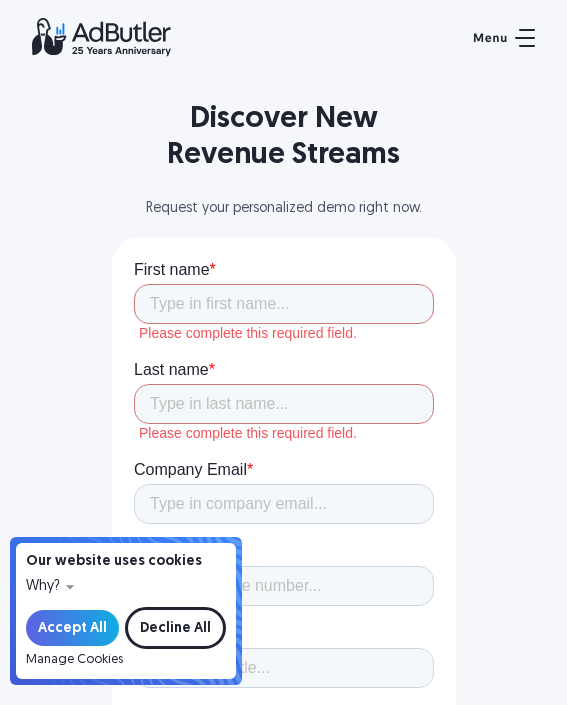 click on "Last name *" at bounding box center [283, 370] 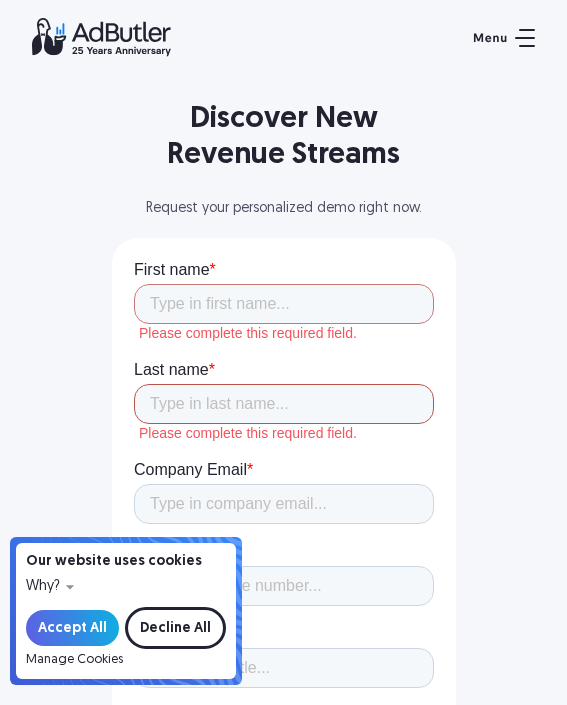 click on "Last name *" at bounding box center (283, 404) 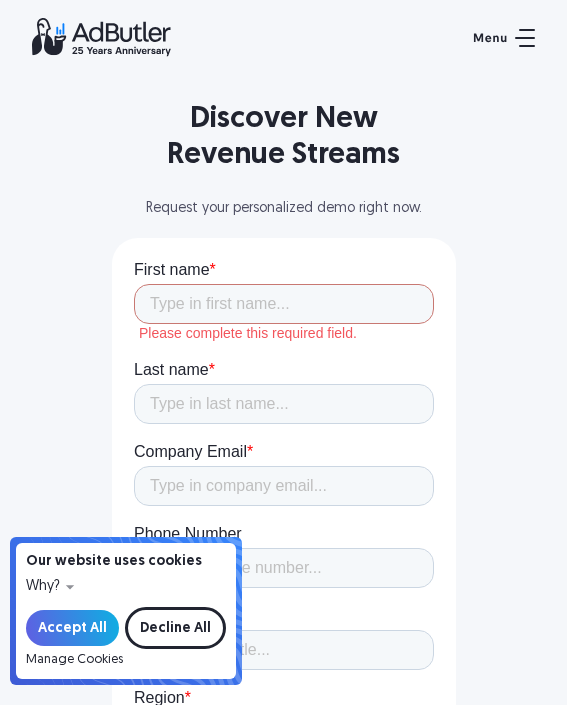 click on "Please complete this required field." at bounding box center [285, 333] 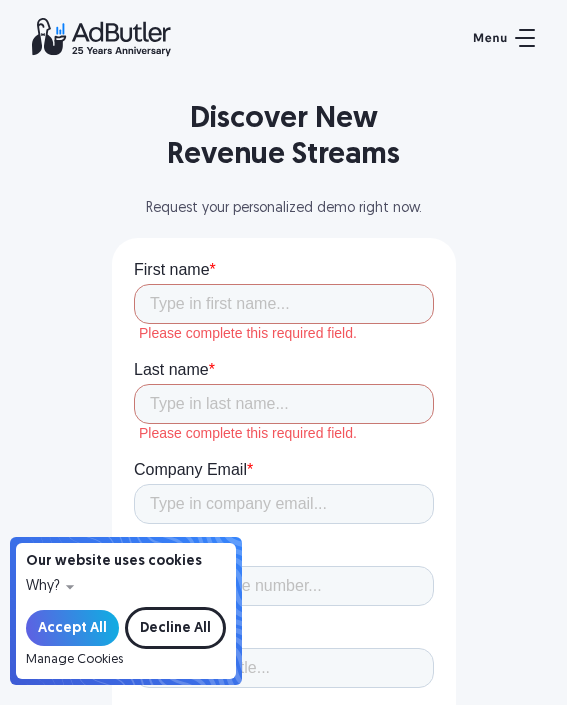 click on "Discover New Revenue Streams
Request your personalized demo right now.
First Name Last Name Company Email Company Your Job Title Location Type of Business
Select type...
Publisher
Advertiser
Brand
Agency
Network
SSP
DSP
Exchange
Partner
Affiliate
Technology Provider
Unsure
Monthly Impressions
Select impressions...
Less than 1 million
1 - 10 million
10 - 100 million
100 million - 1 billion" at bounding box center [284, 722] 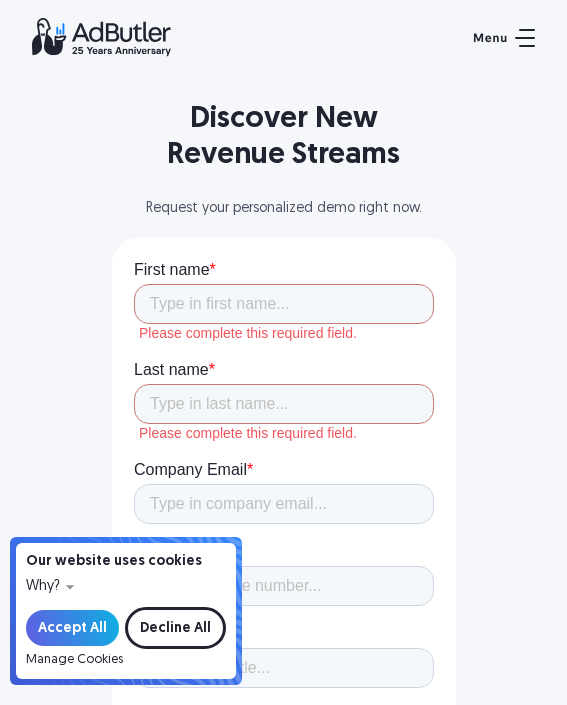 click on "First name * Please complete this required field. Last name * Please complete this required field. Company Email * Phone Number Job title * Region * Please Select [GEOGRAPHIC_DATA] [GEOGRAPHIC_DATA] [GEOGRAPHIC_DATA] [GEOGRAPHIC_DATA] [GEOGRAPHIC_DATA] [GEOGRAPHIC_DATA] Country/Region * Type of Business * Select type of business... Publisher Advertiser Brand Agency Network SSP DSP Exchange Partner Affiliate Technology Provider Unsure Monthly Impressions * Select monthly impressions... Less than 1 million 1 - 10 million 10 - 100 million 100 million - 1 billion 1 billion - 10 billion+ Not sure Which solution are you most interested in? * Select solution... Display Ad Server Supply-Side Programmatic Video Ad Server Mobile Ad Server API Ad Server Self- Serve Marketplace Native Ad Server Email Ad Server Digital Out-of-home Ad Server Custom Development Retail Media Audience Managment Not Sure Would you like us to cover any specific features? Most Recent Form Submission Type utm_campaign utm_medium utm_source Submit" 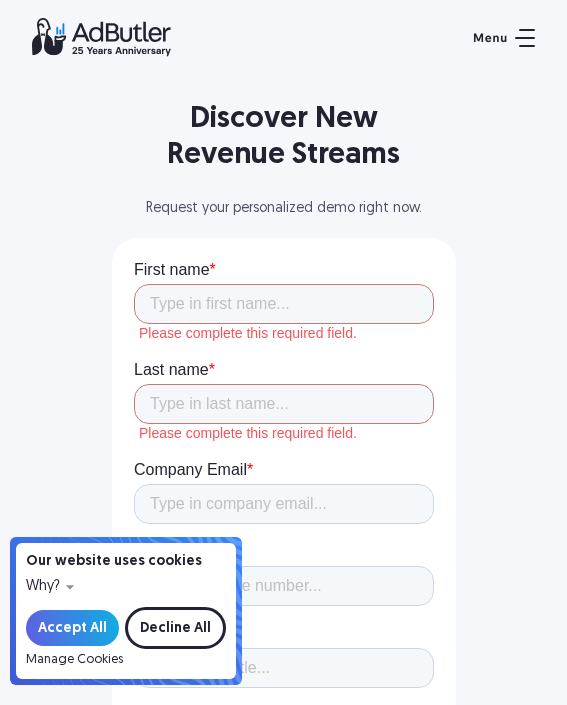 click on "Discover New Revenue Streams
Request your personalized demo right now.
First Name Last Name Company Email Company Your Job Title Location Type of Business
Select type...
Publisher
Advertiser
Brand
Agency
Network
SSP
DSP
Exchange
Partner
Affiliate
Technology Provider
Unsure
Monthly Impressions
Select impressions...
Less than 1 million
1 - 10 million
10 - 100 million
100 million - 1 billion" at bounding box center (284, 722) 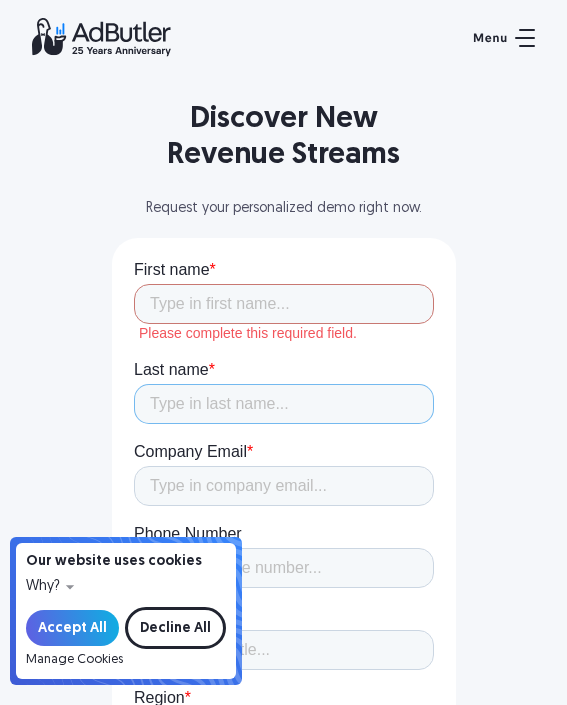 click on "Last name *" at bounding box center (283, 404) 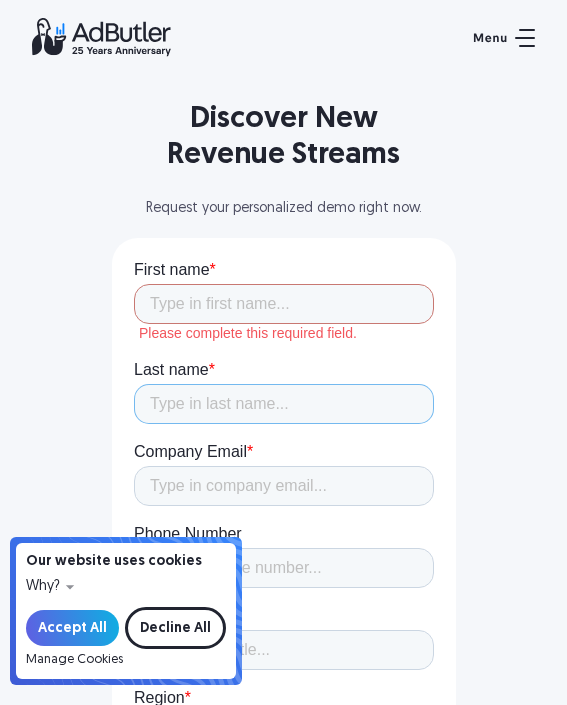 click on "Last name *" at bounding box center [283, 404] 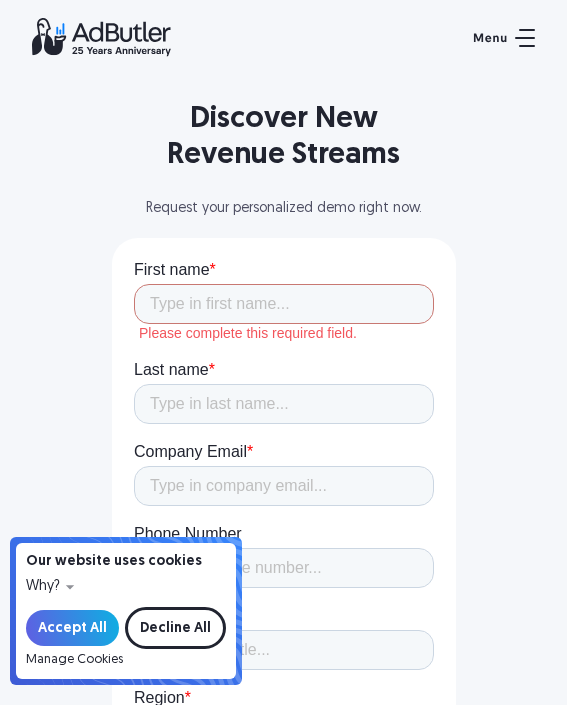 click on "Please complete this required field." at bounding box center [285, 333] 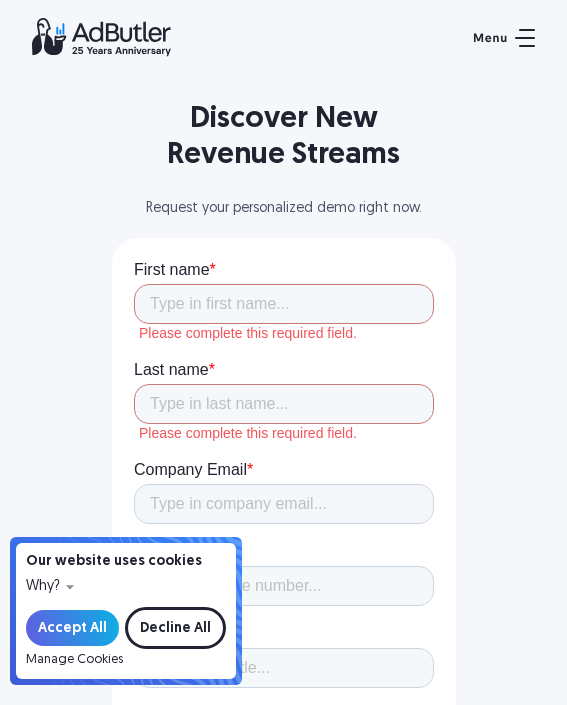 click on "Discover New Revenue Streams
Request your personalized demo right now.
First Name Last Name Company Email Company Your Job Title Location Type of Business
Select type...
Publisher
Advertiser
Brand
Agency
Network
SSP
DSP
Exchange
Partner
Affiliate
Technology Provider
Unsure
Monthly Impressions
Select impressions...
Less than 1 million
1 - 10 million
10 - 100 million
100 million - 1 billion" at bounding box center (284, 722) 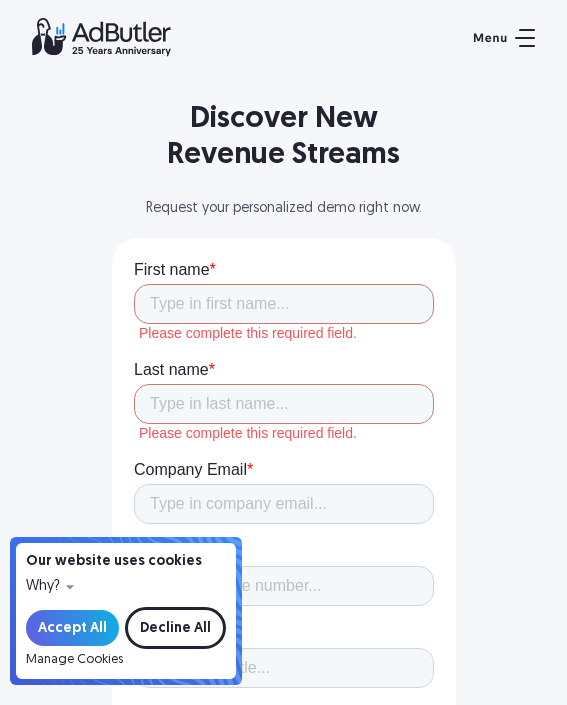 click on "First name *" at bounding box center (283, 270) 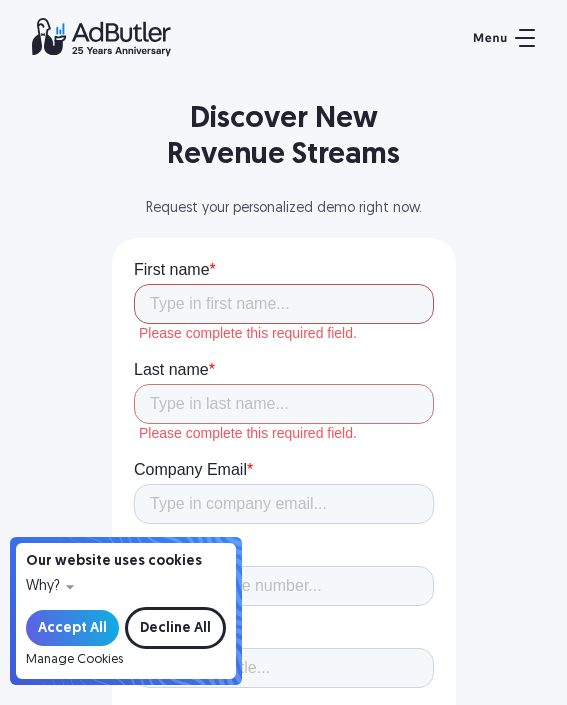 click on "First name *" at bounding box center [283, 304] 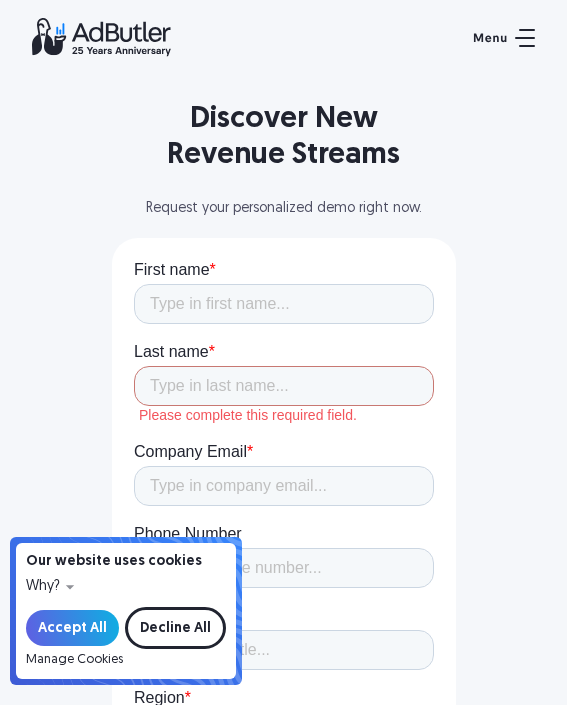 click on "Discover New Revenue Streams" at bounding box center [284, 138] 